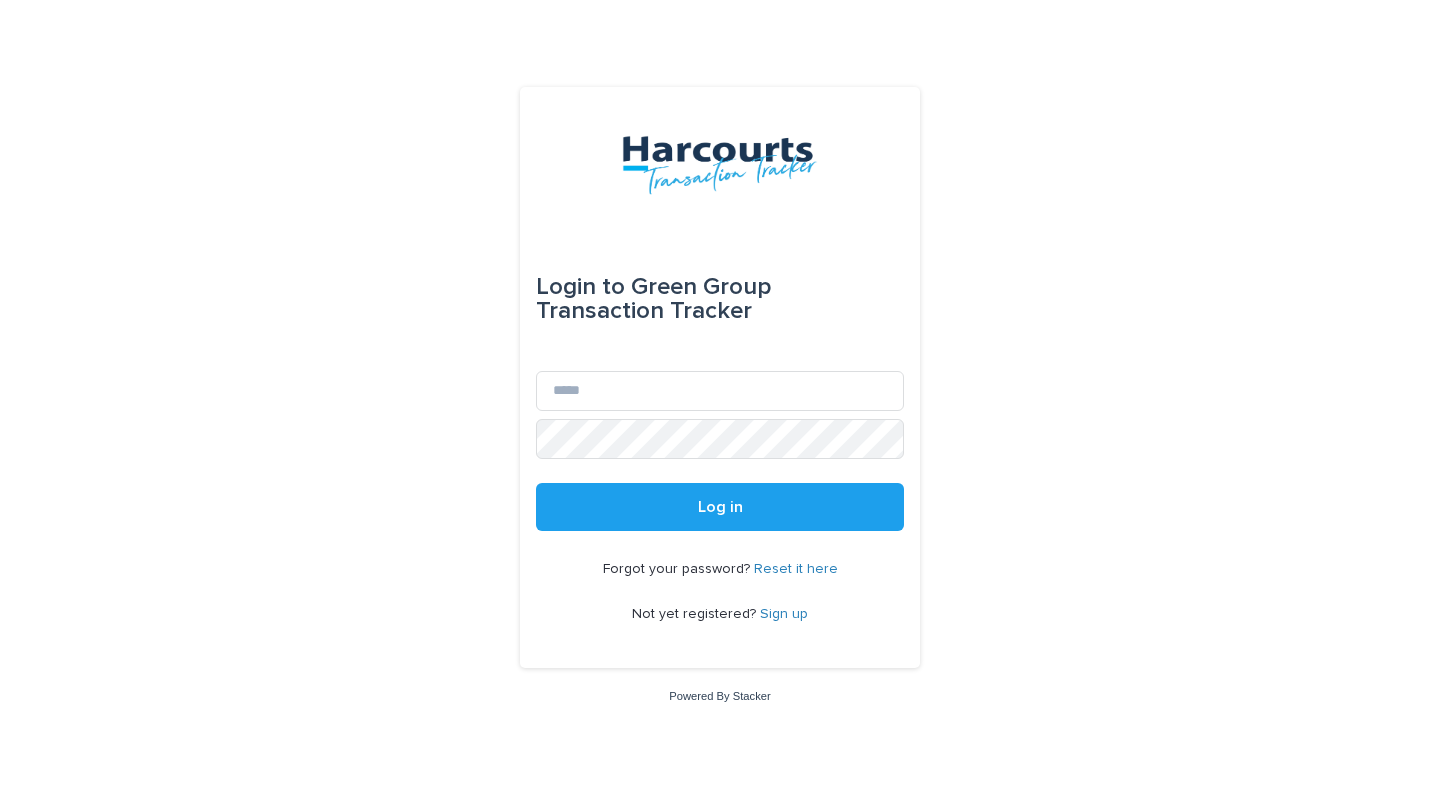 scroll, scrollTop: 0, scrollLeft: 0, axis: both 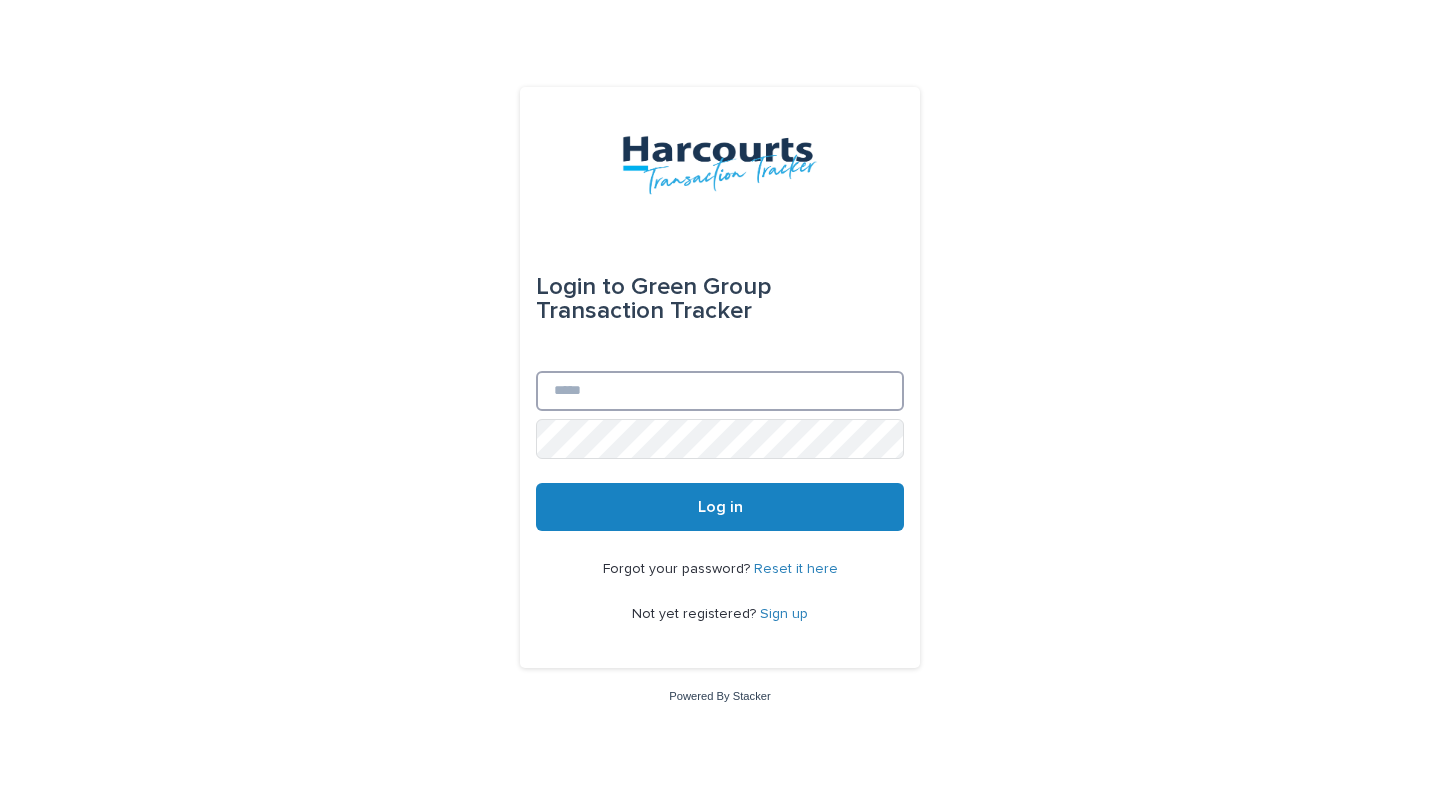 type on "**********" 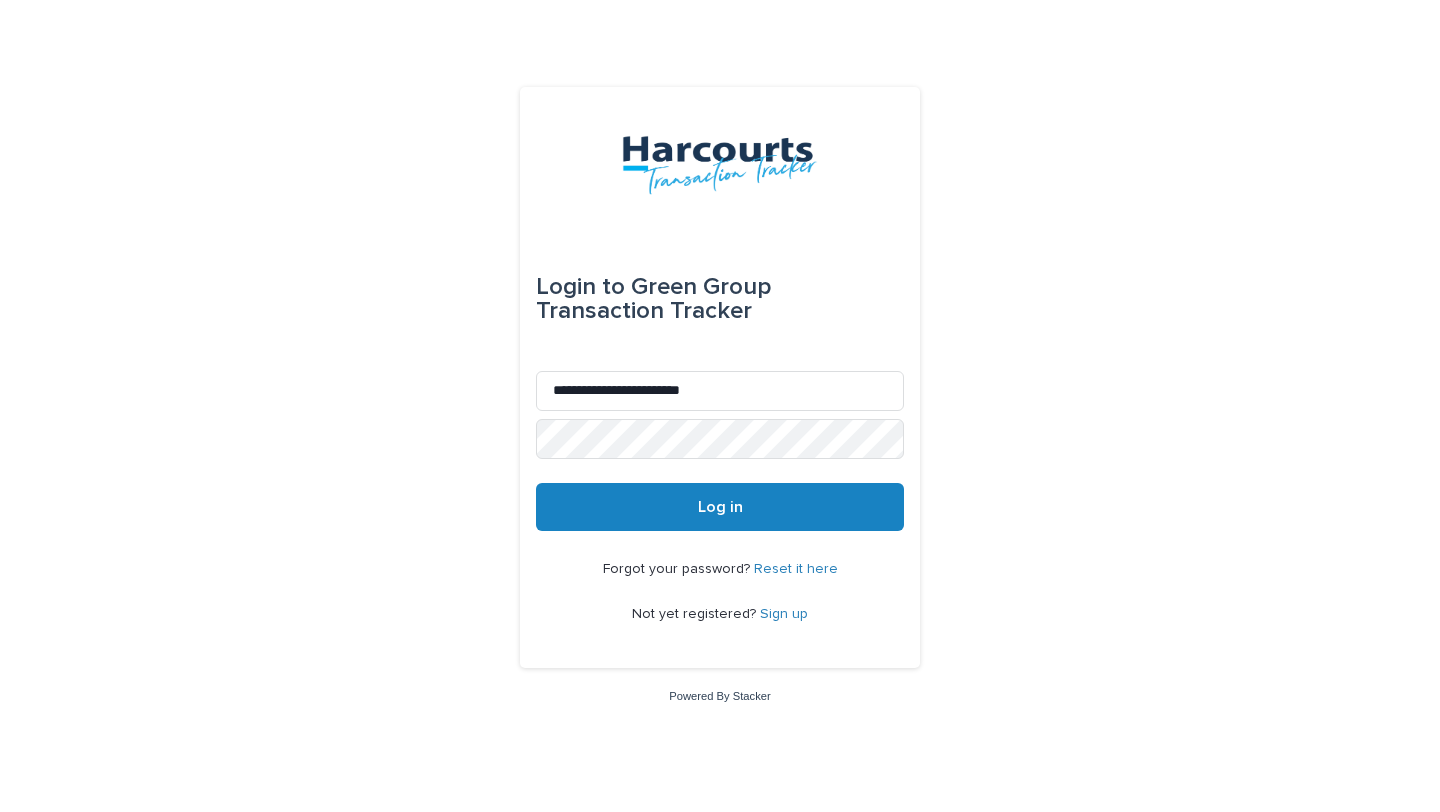 click on "Log in" at bounding box center (720, 507) 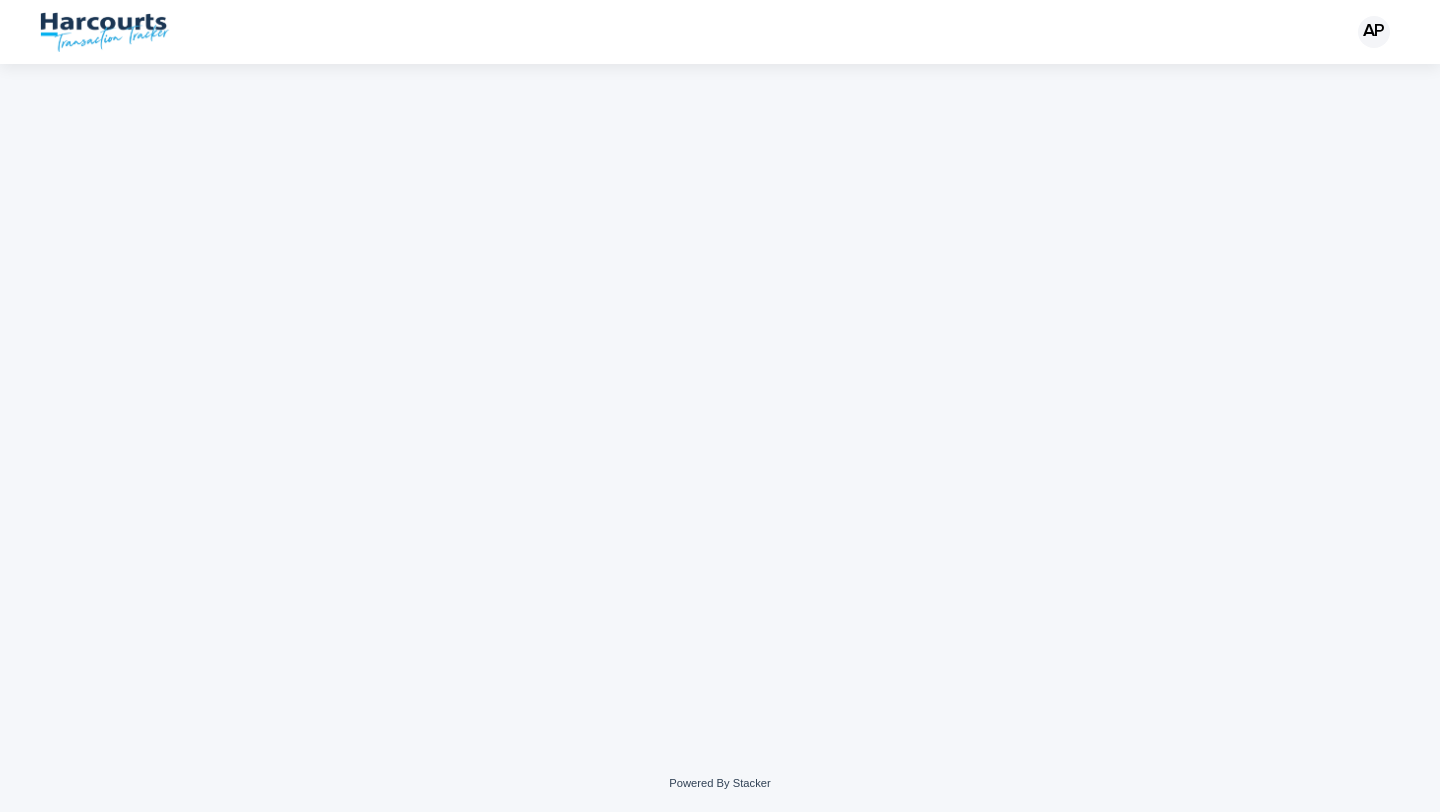 scroll, scrollTop: 0, scrollLeft: 0, axis: both 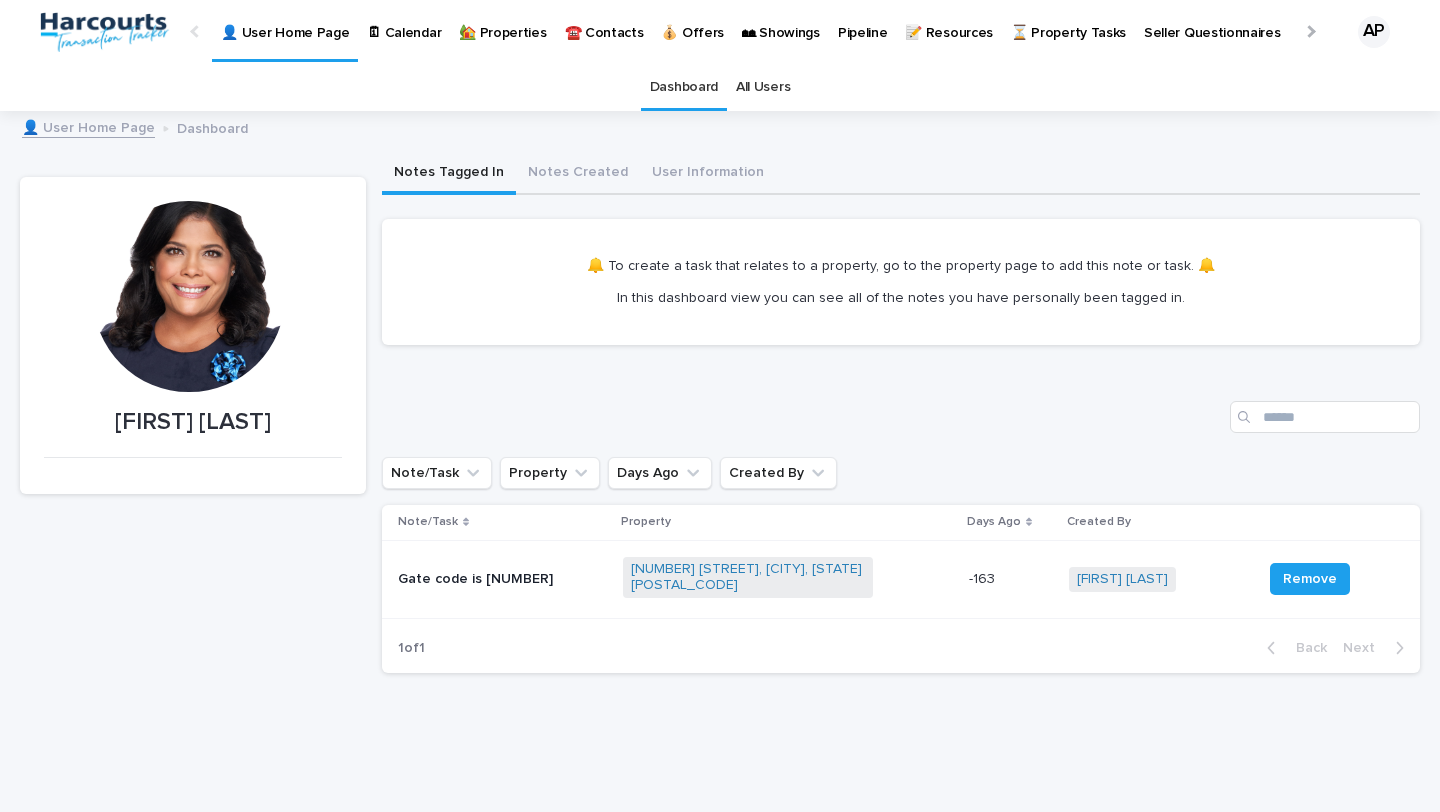 click on "🏡 Properties" at bounding box center (502, 21) 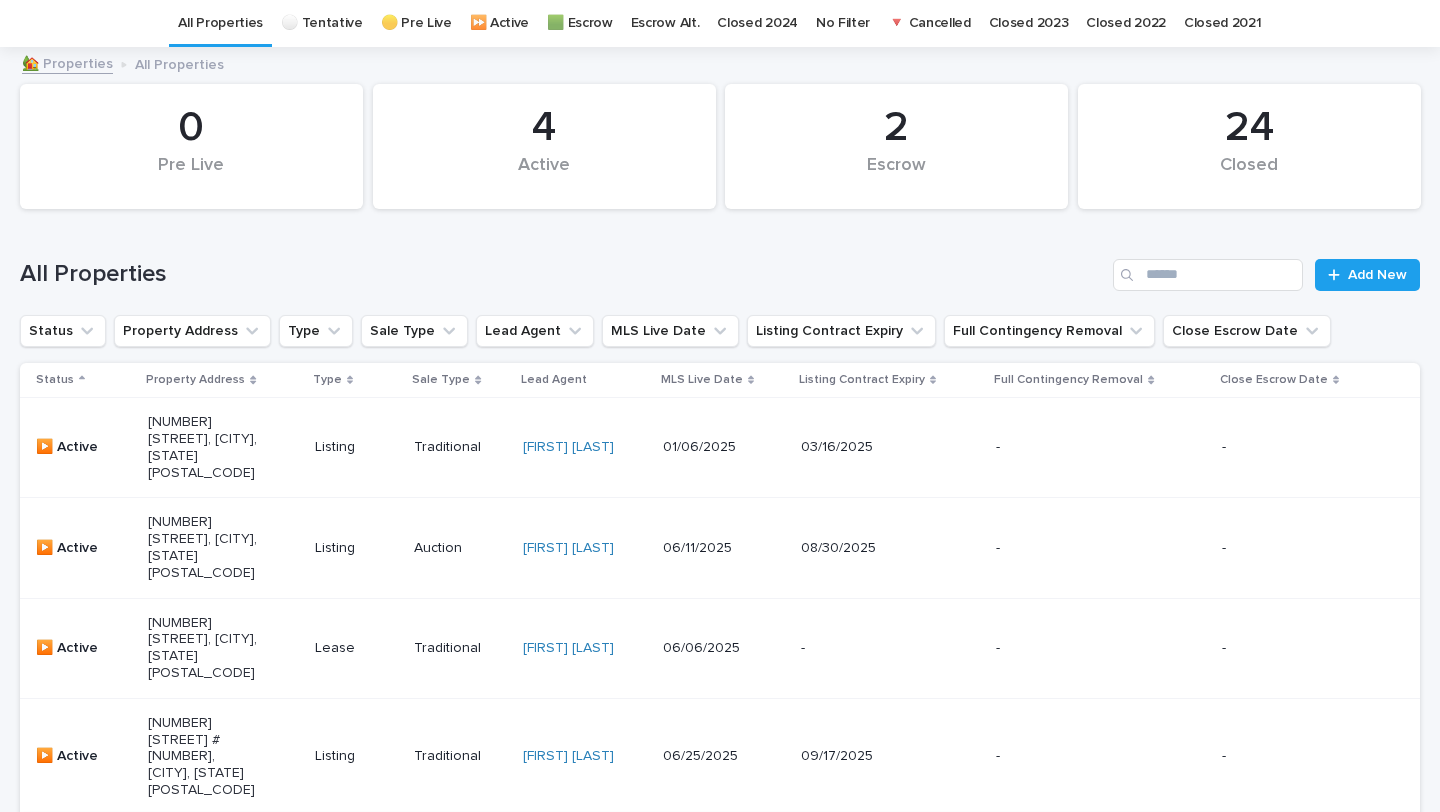 scroll, scrollTop: 0, scrollLeft: 0, axis: both 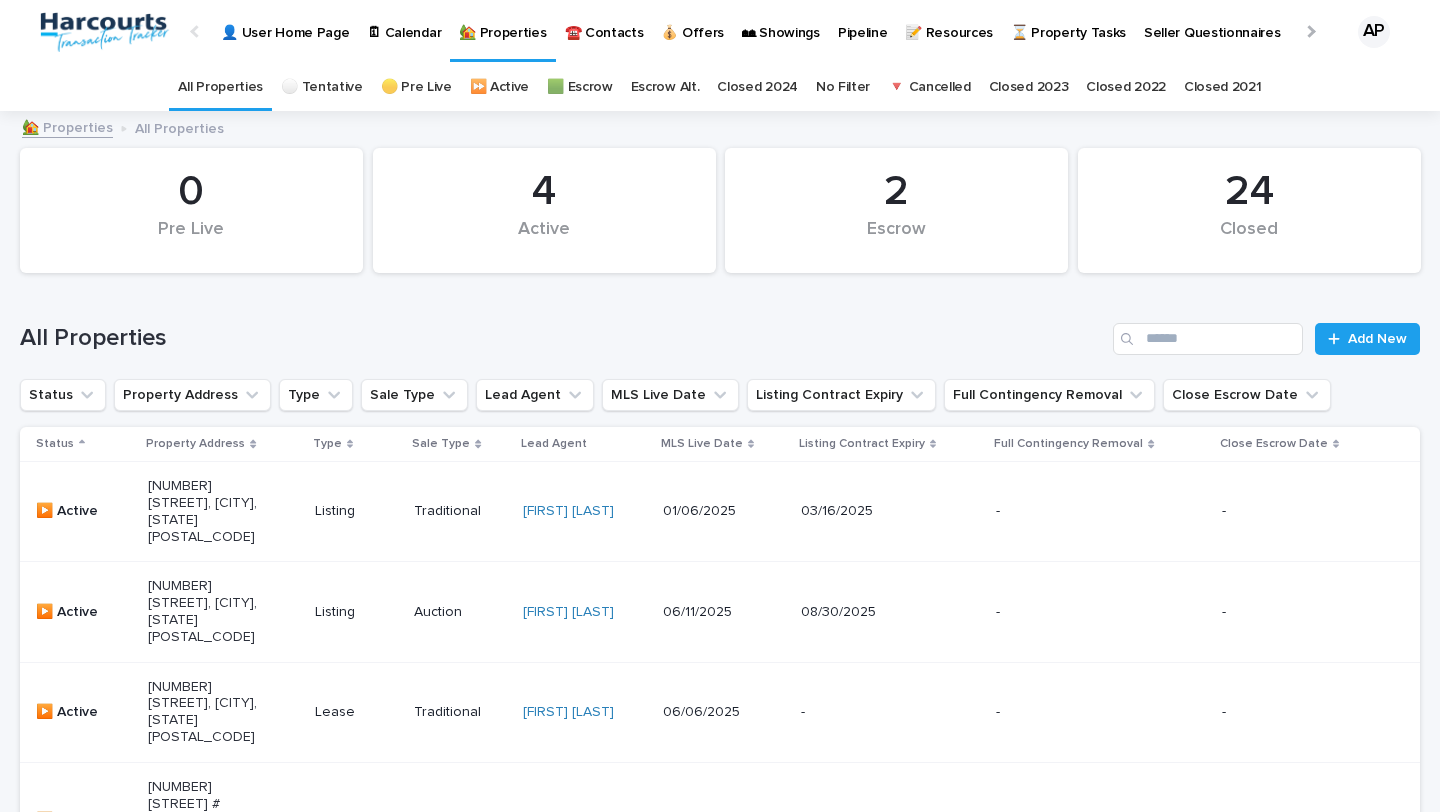 click on "4" at bounding box center [544, 192] 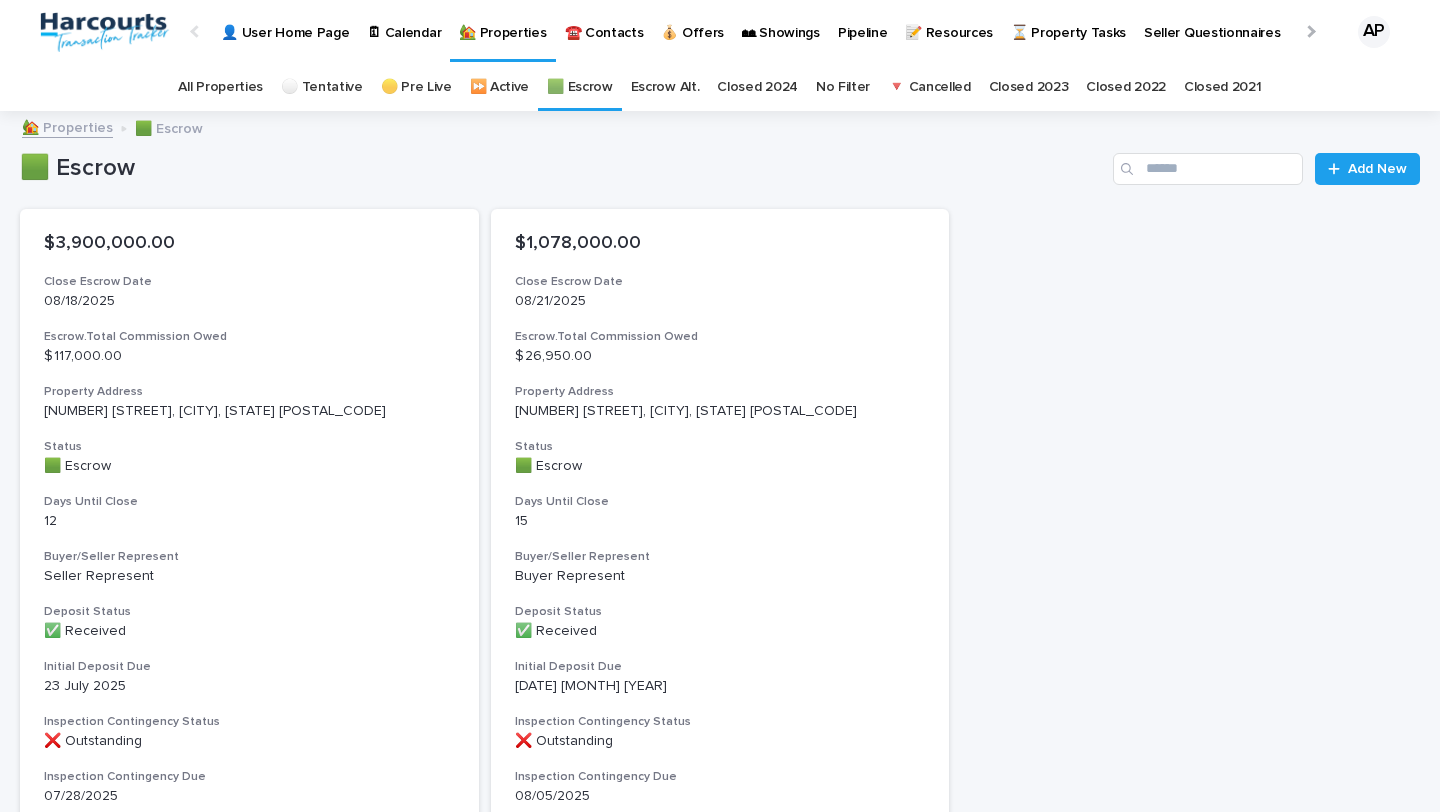 click on "All Properties" at bounding box center [220, 87] 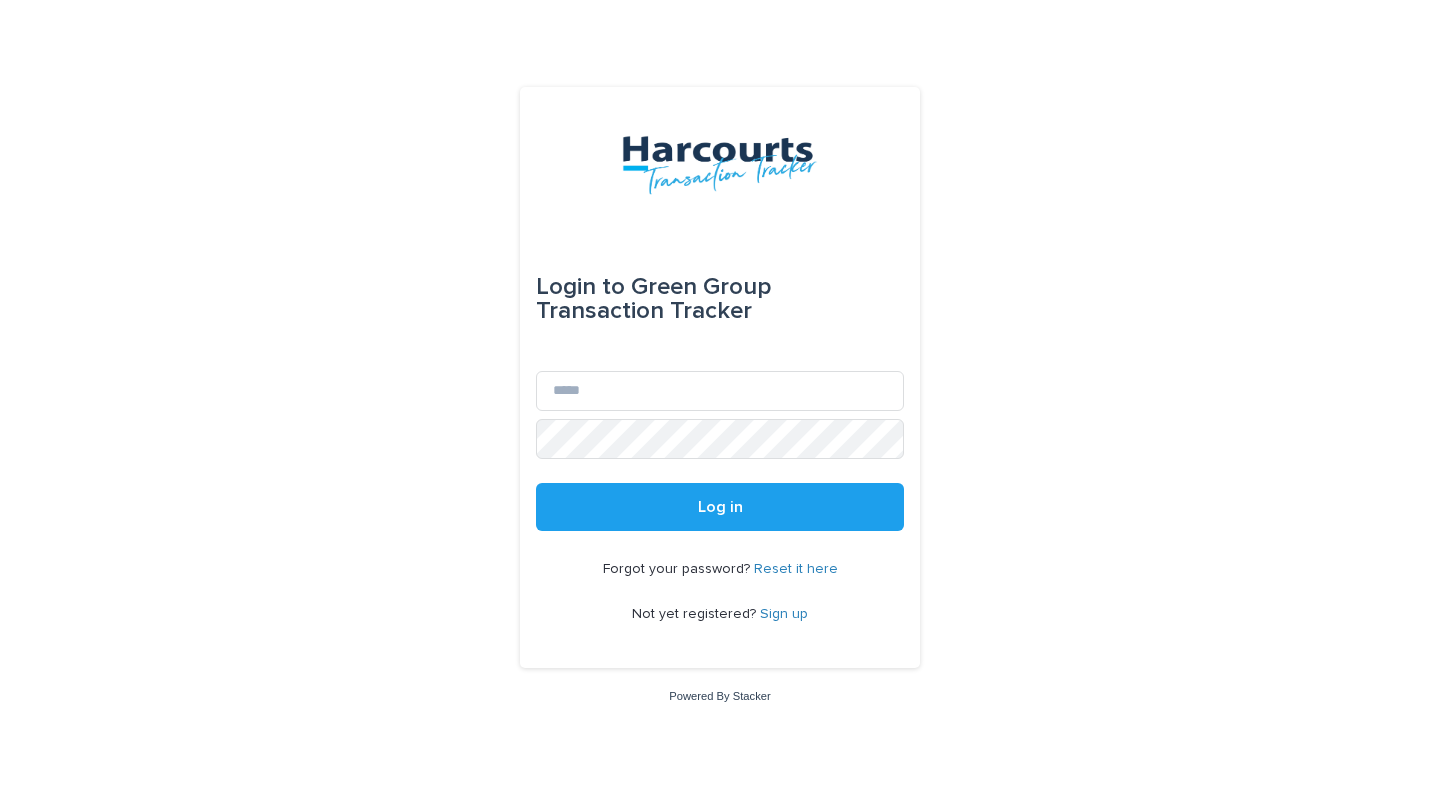 scroll, scrollTop: 0, scrollLeft: 0, axis: both 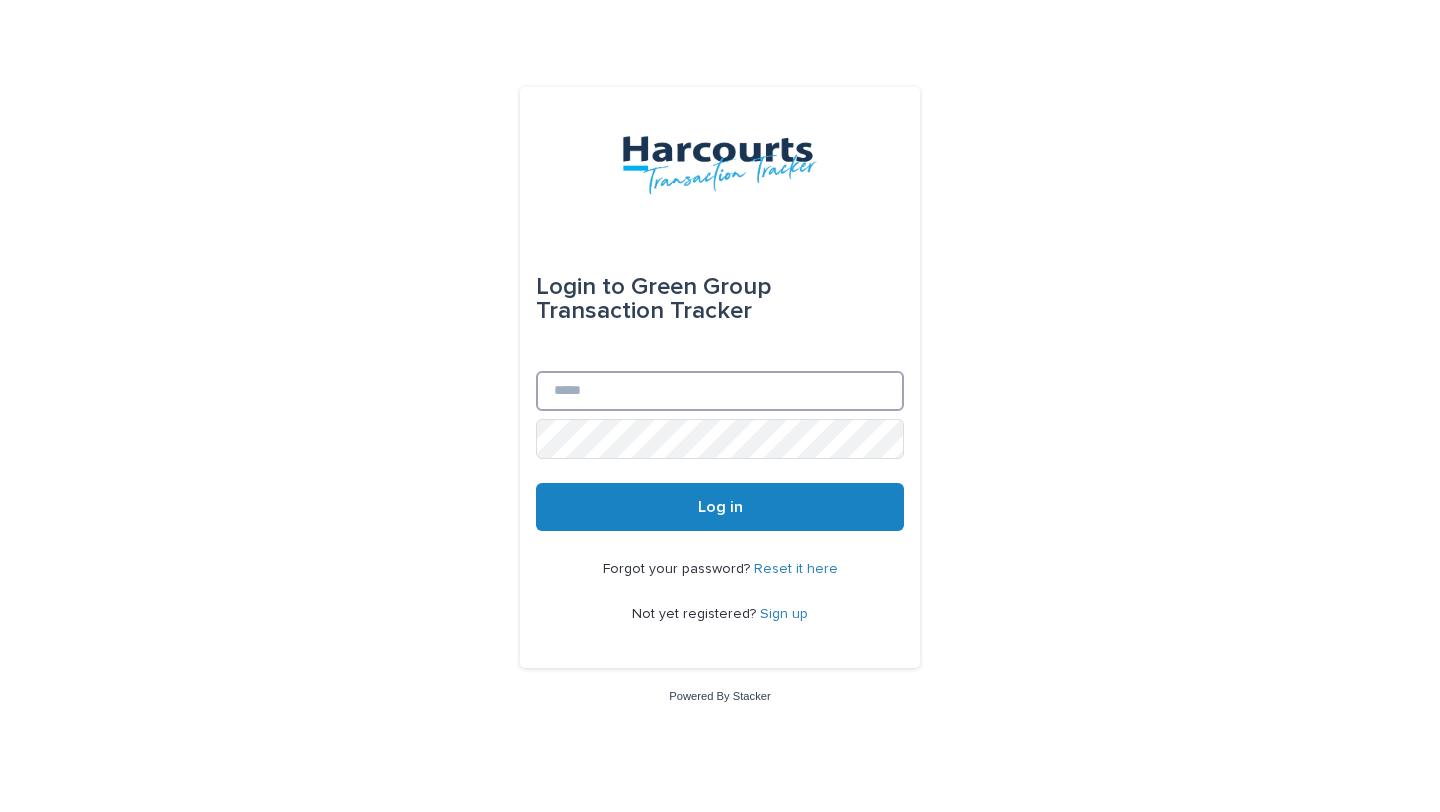 type on "**********" 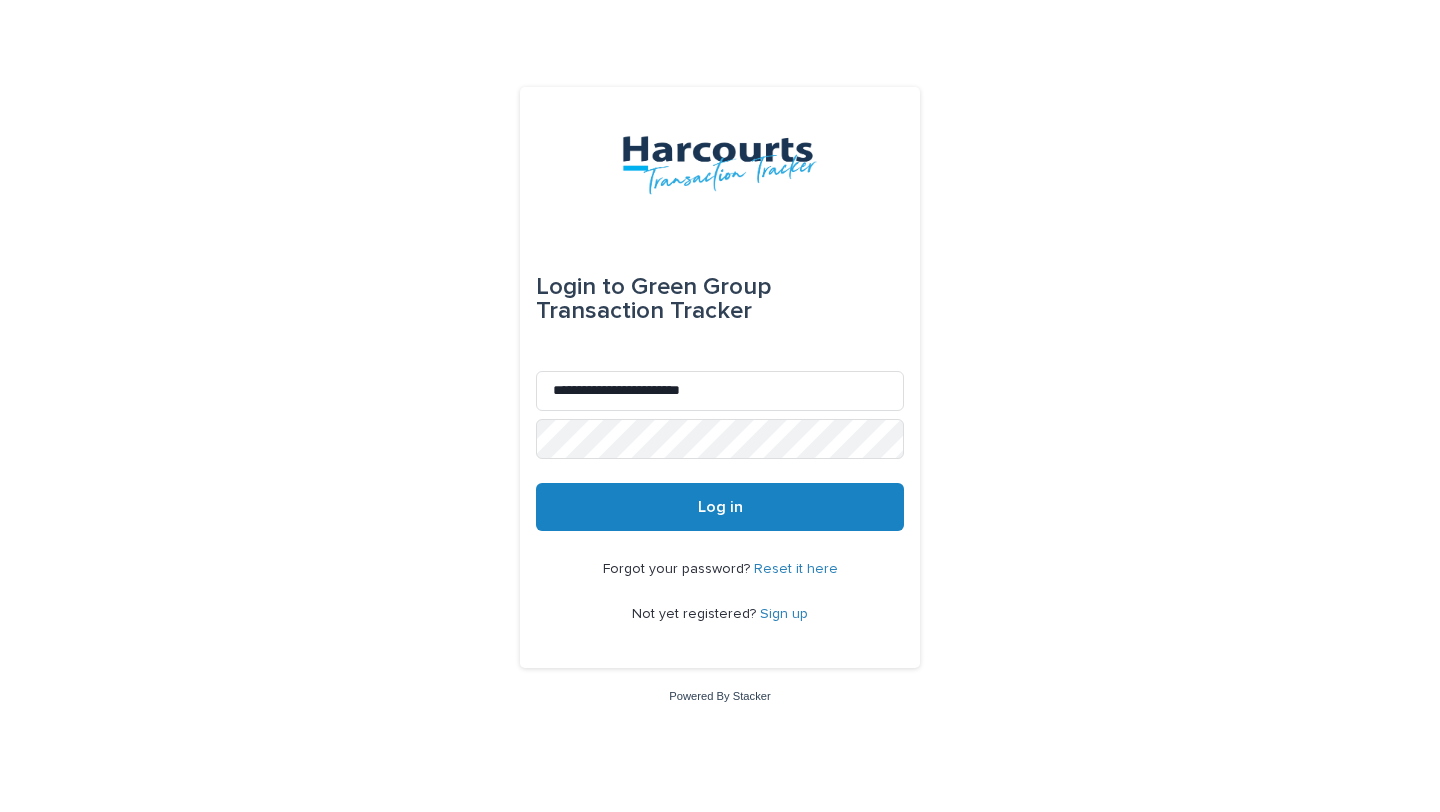 click on "Log in" at bounding box center (720, 507) 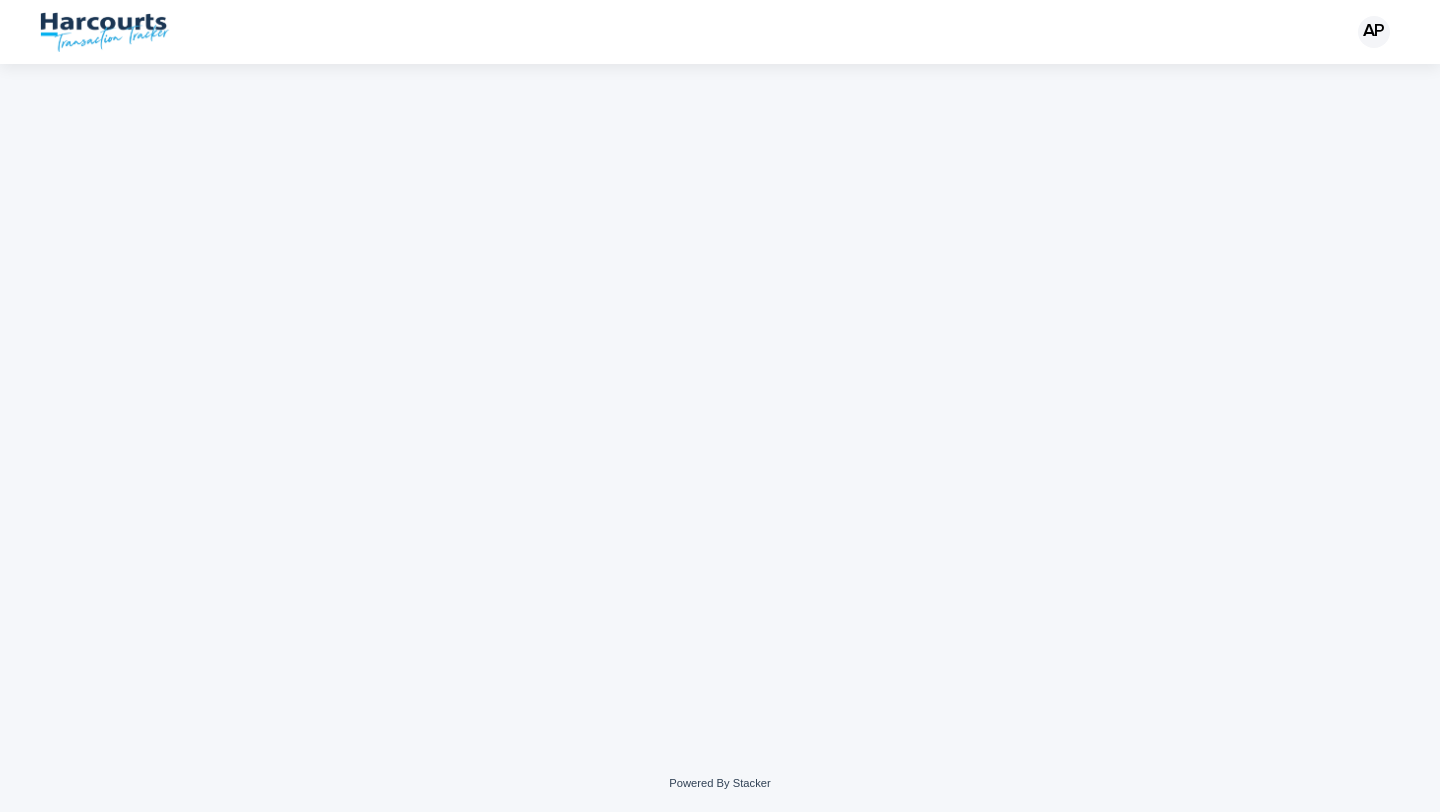 scroll, scrollTop: 0, scrollLeft: 0, axis: both 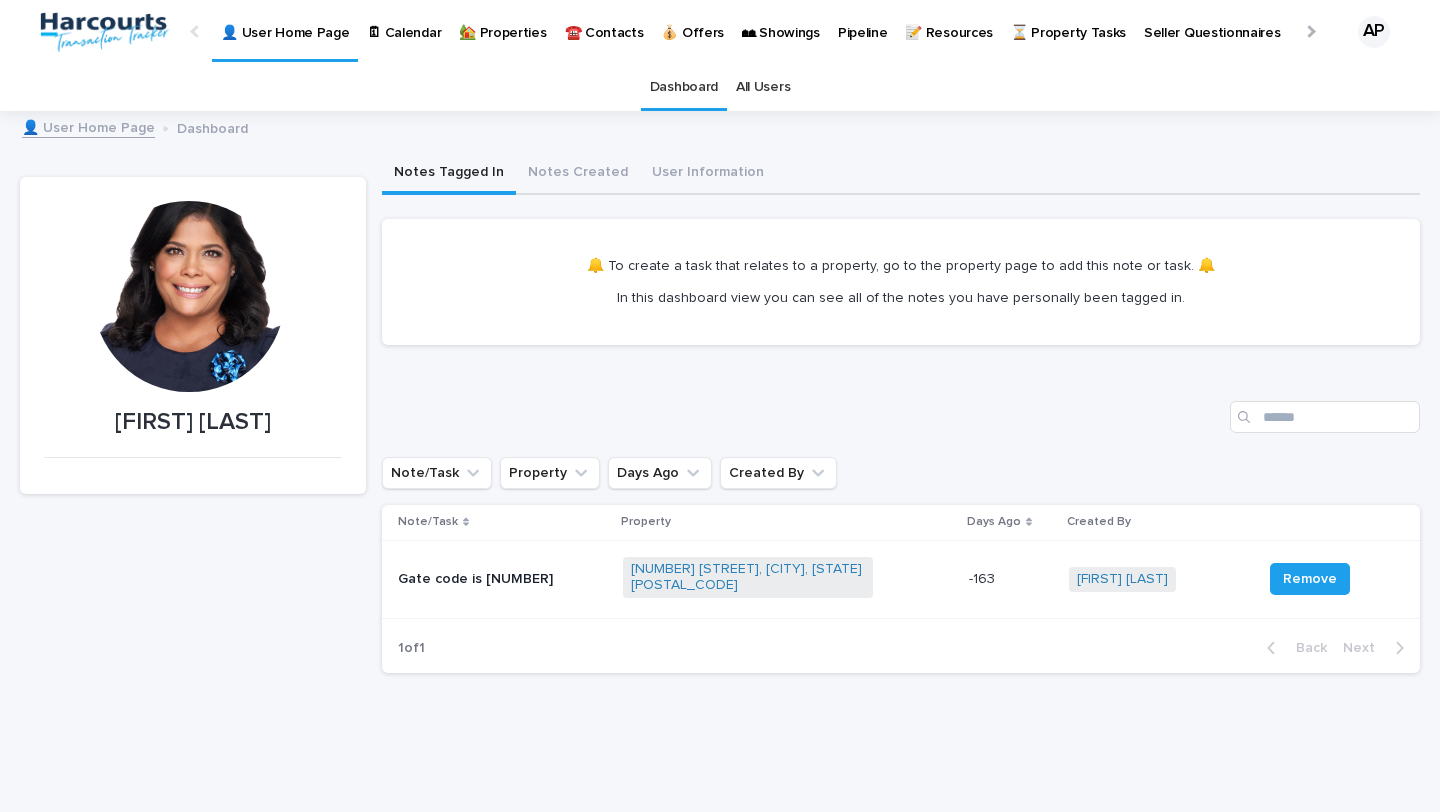 click on "🏡 Properties" at bounding box center (502, 31) 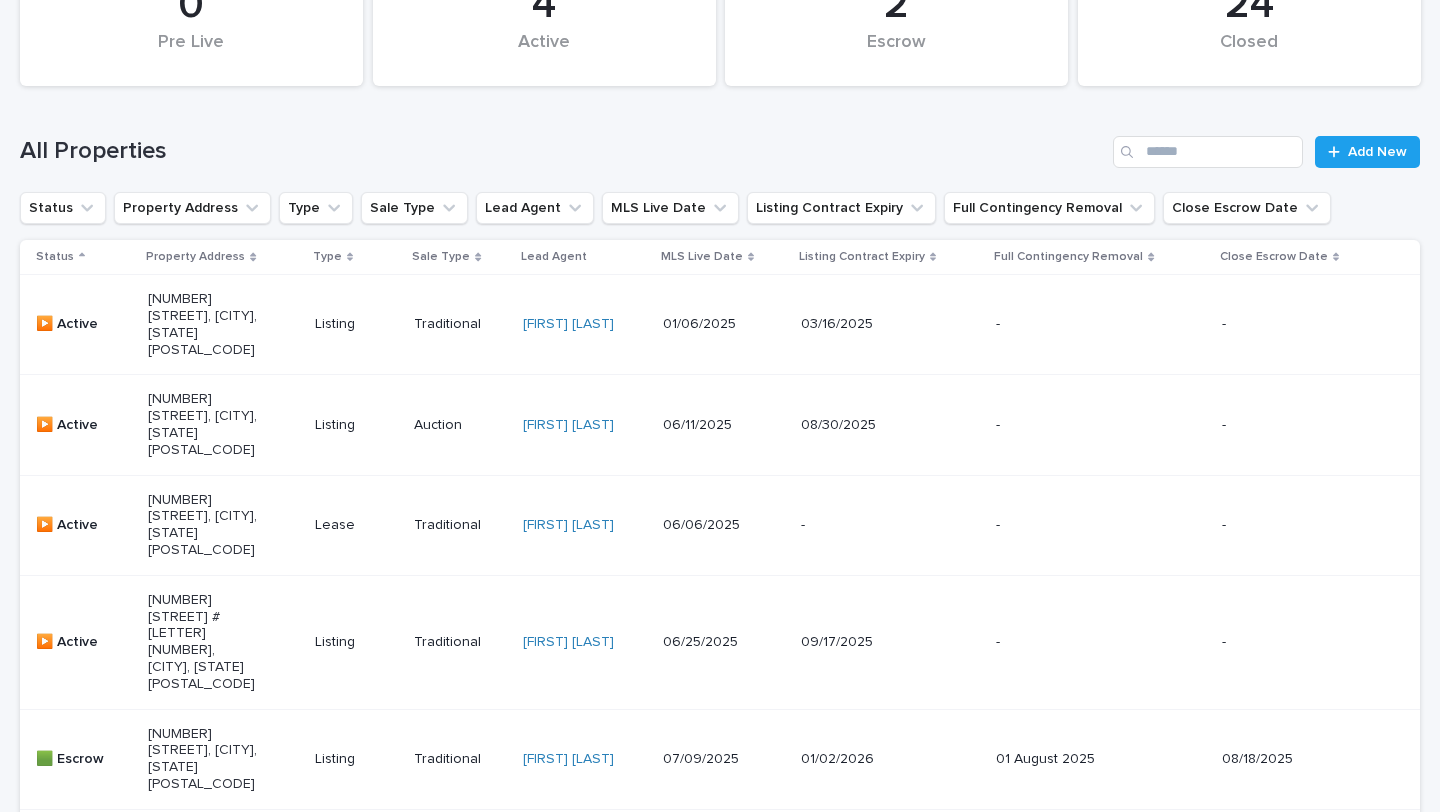 scroll, scrollTop: 191, scrollLeft: 0, axis: vertical 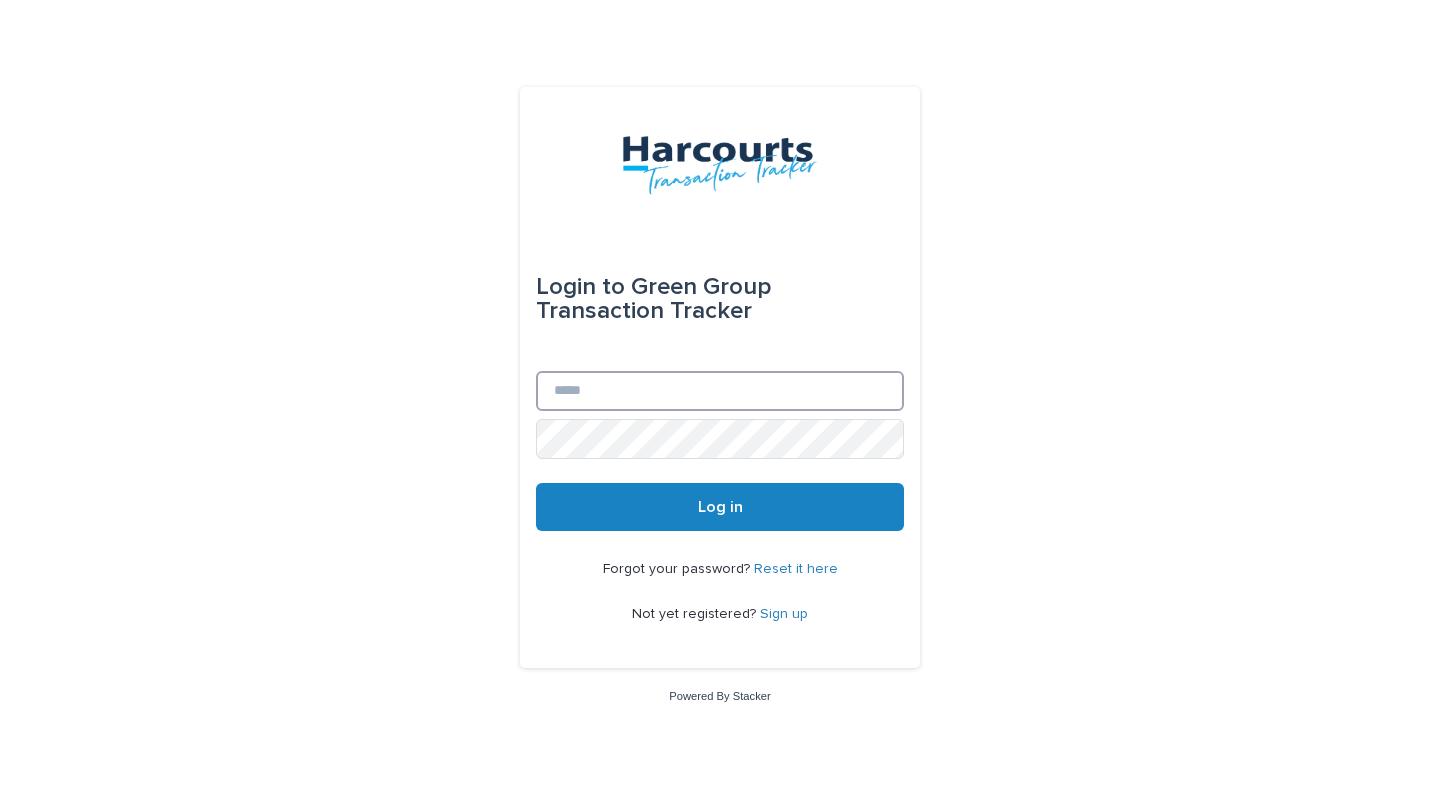 type on "**********" 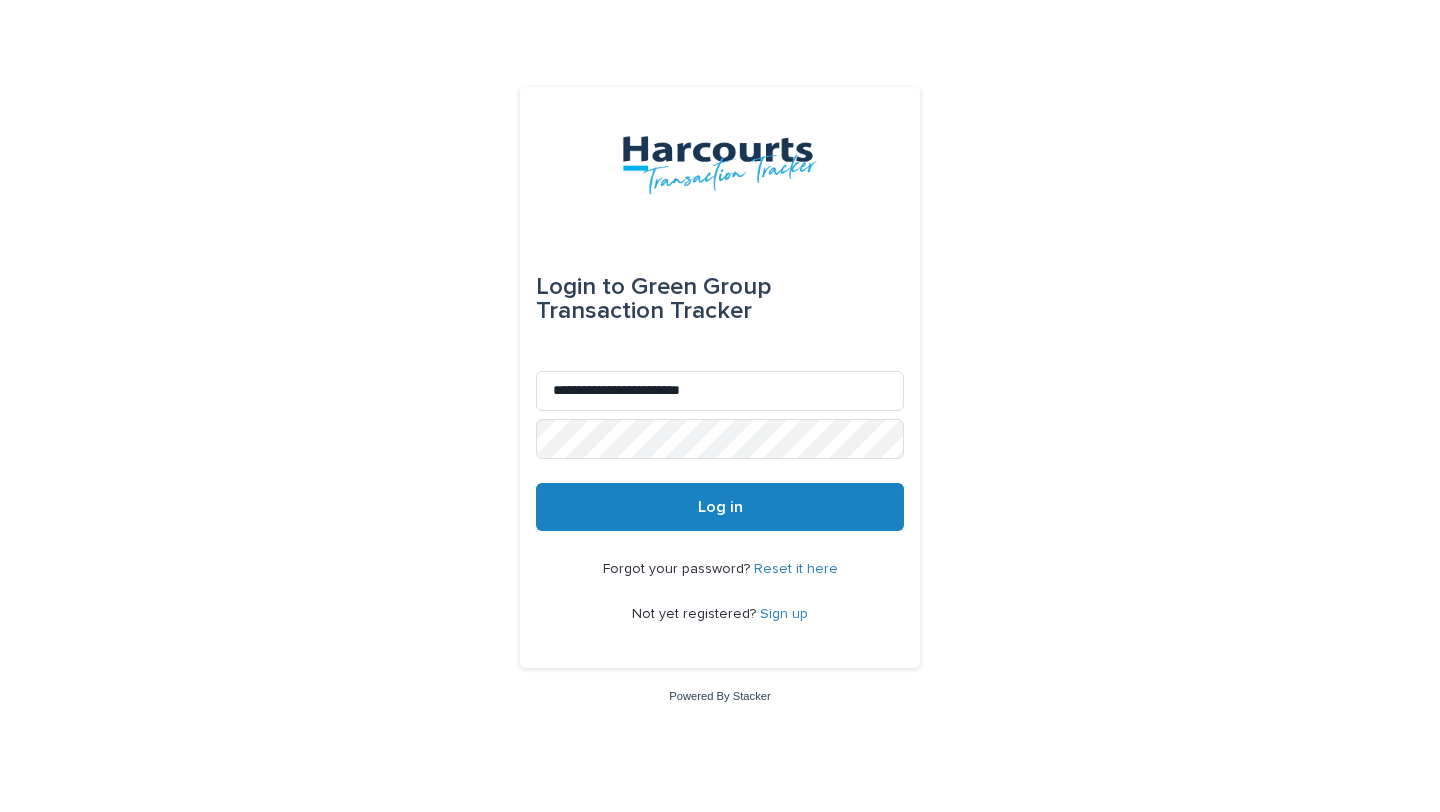 click on "Log in" at bounding box center [720, 507] 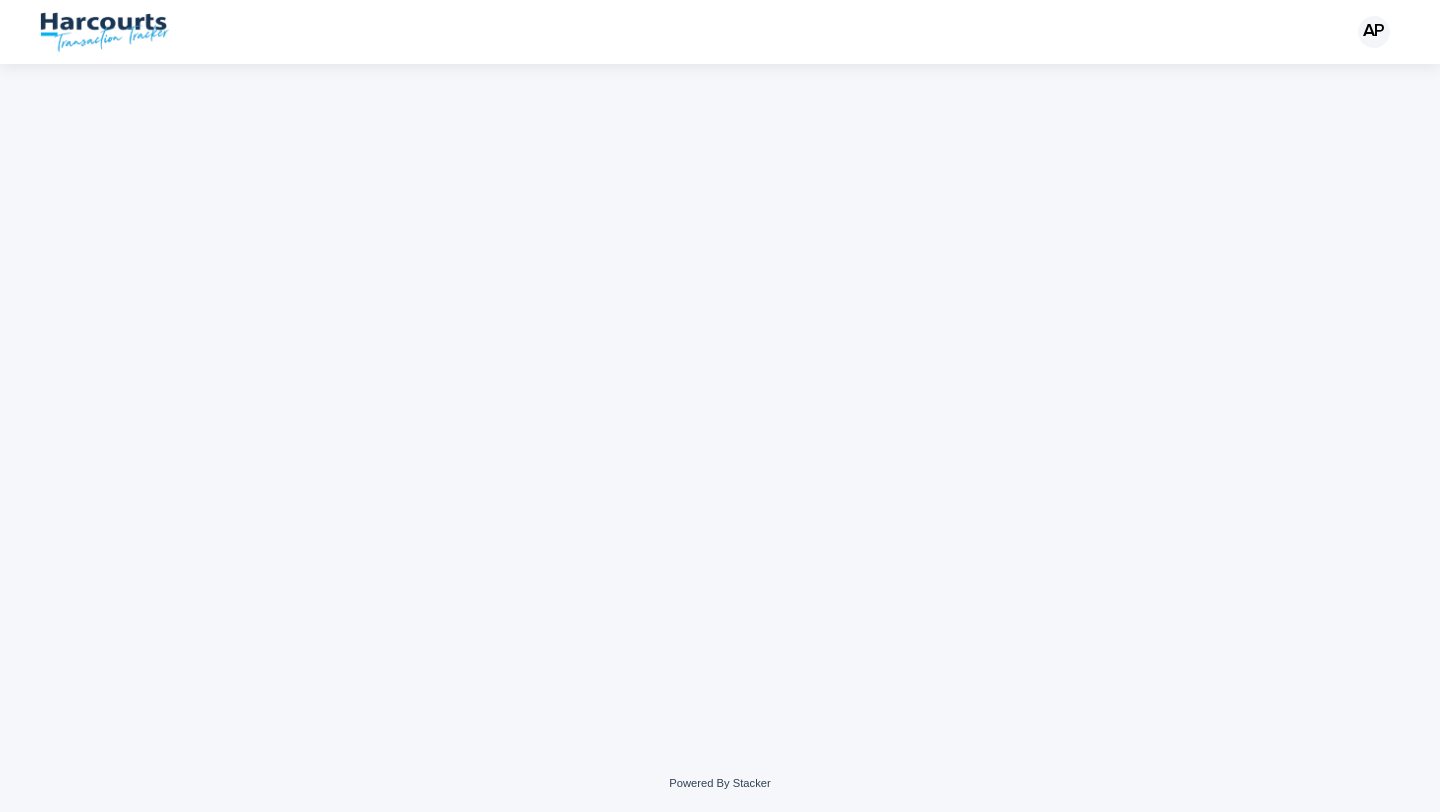 scroll, scrollTop: 0, scrollLeft: 0, axis: both 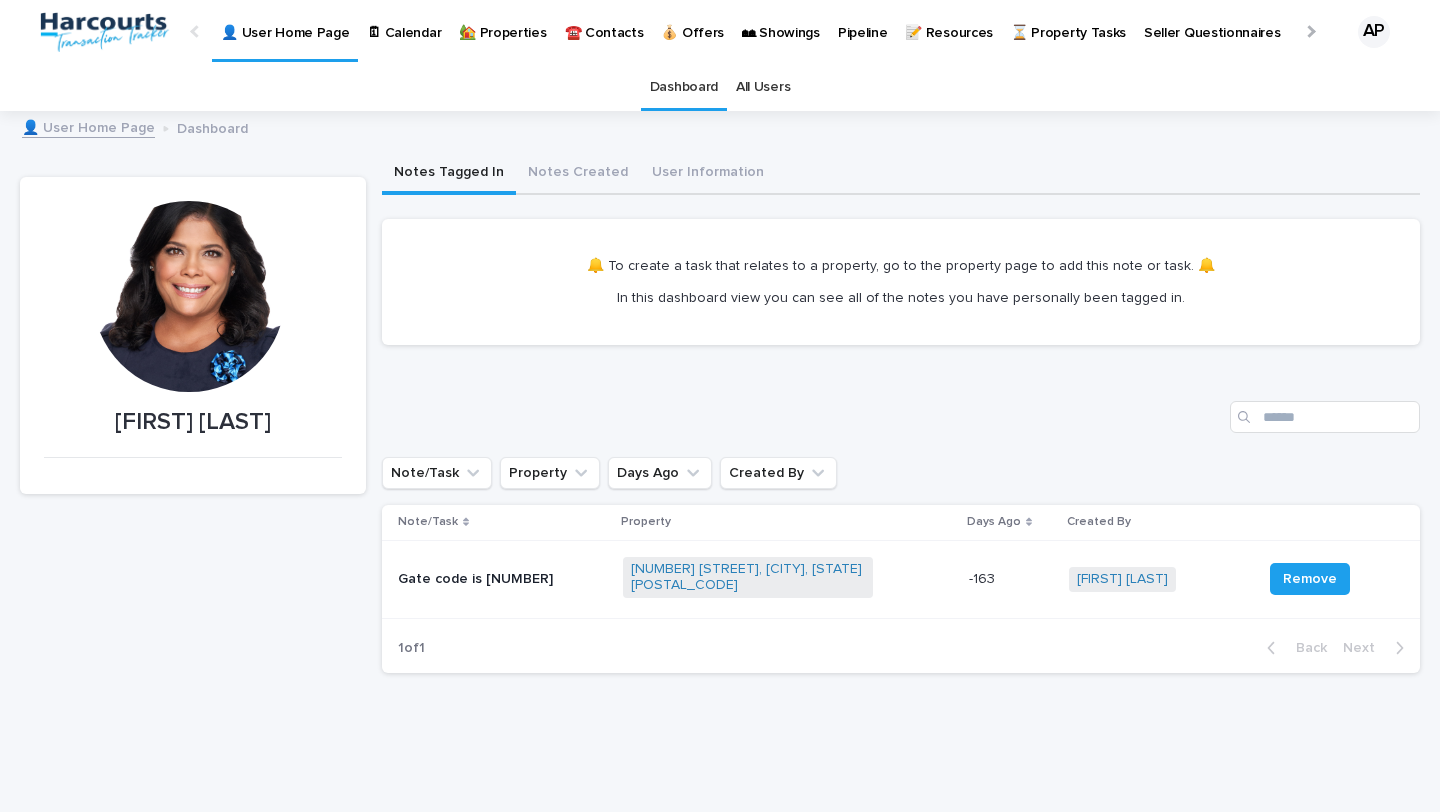 click on "🏡 Properties" at bounding box center [502, 21] 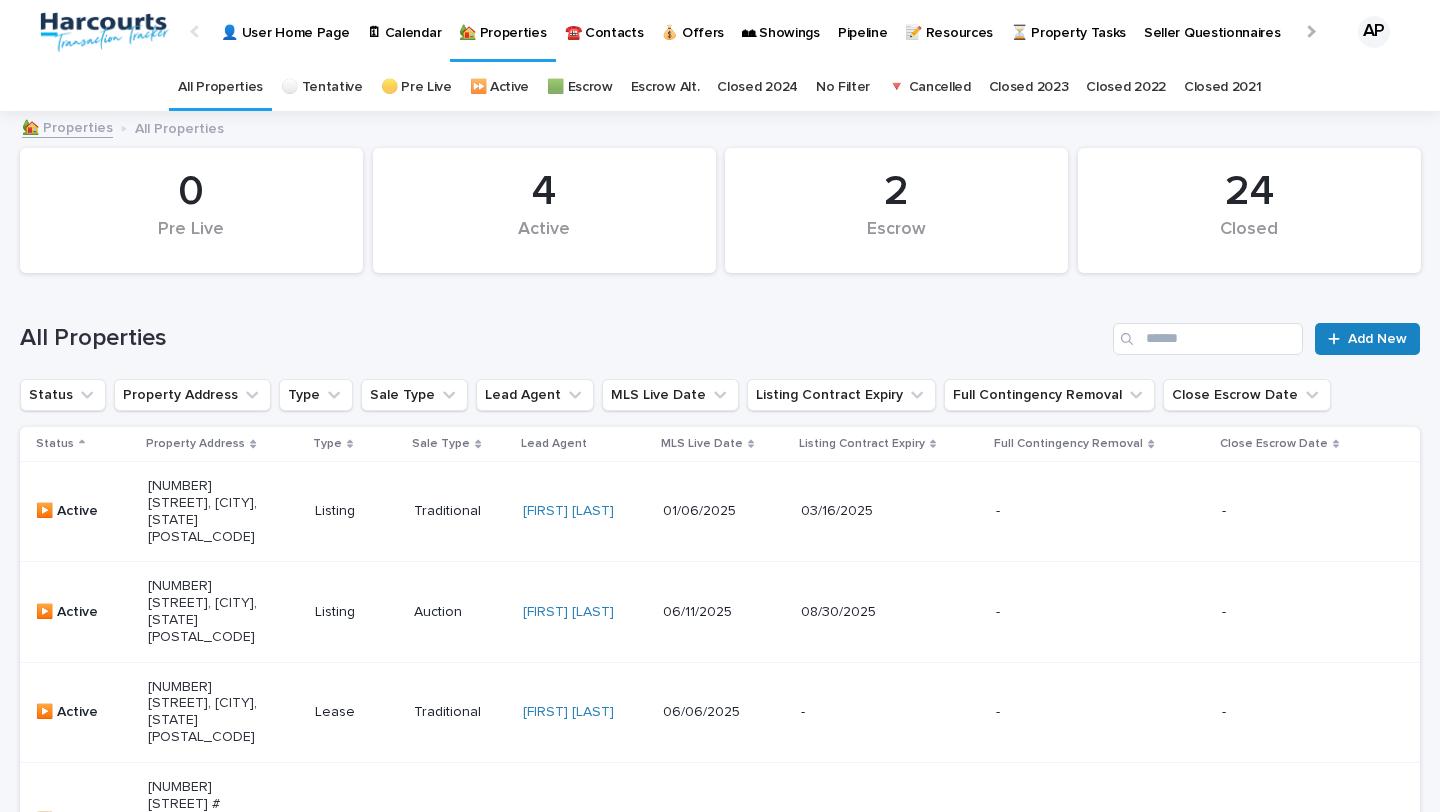 click on "Add New" at bounding box center (1377, 339) 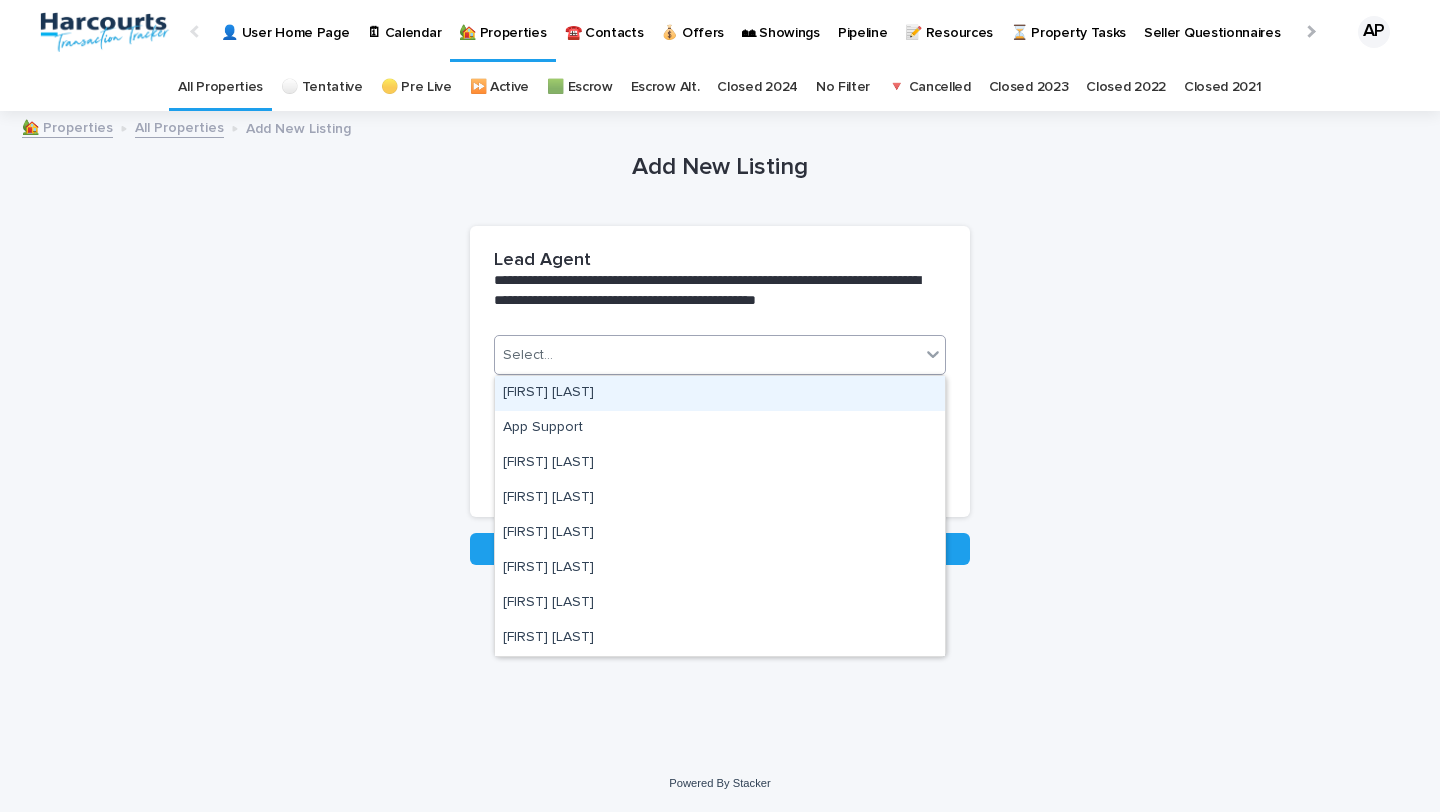 click on "Select..." at bounding box center [707, 355] 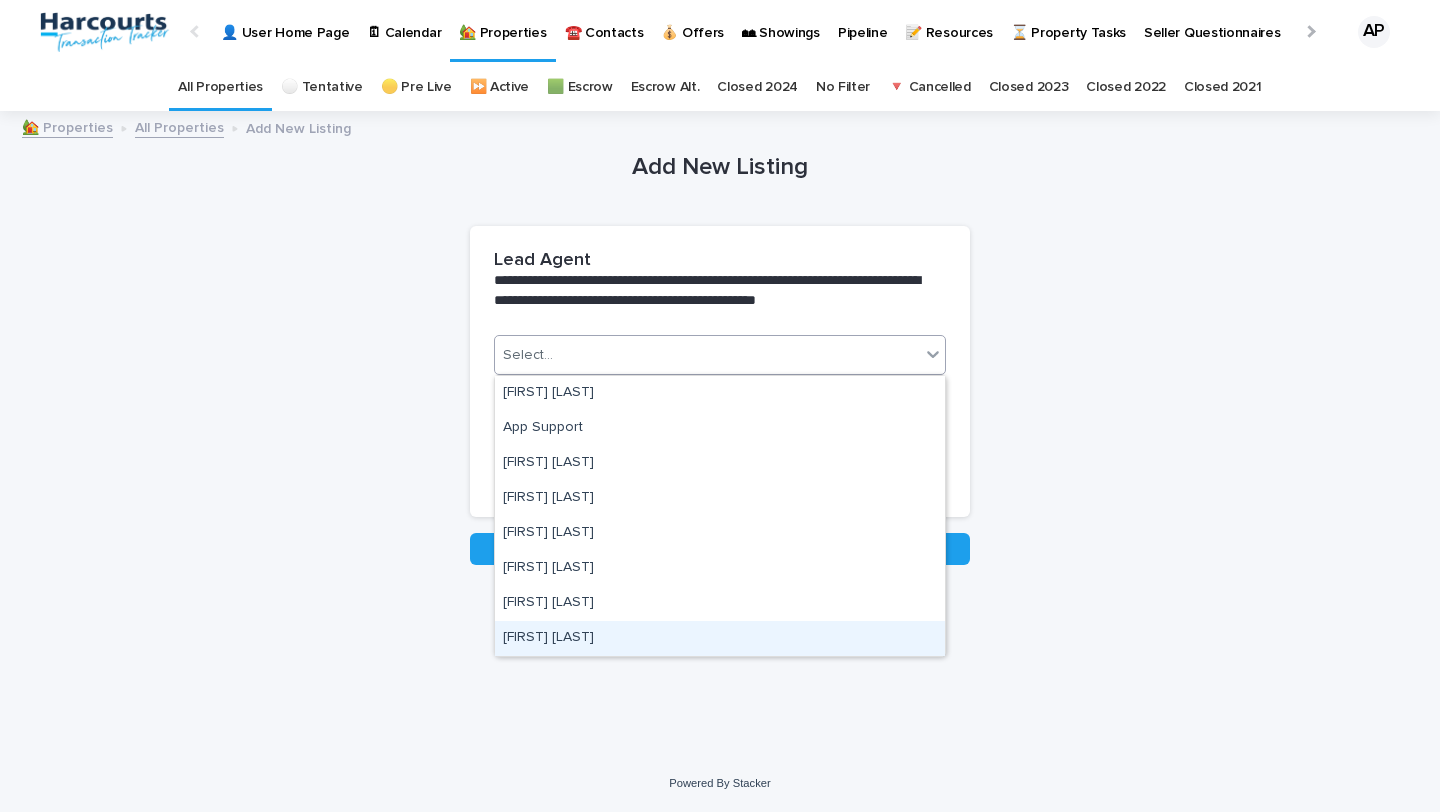 drag, startPoint x: 769, startPoint y: 549, endPoint x: 729, endPoint y: 634, distance: 93.941475 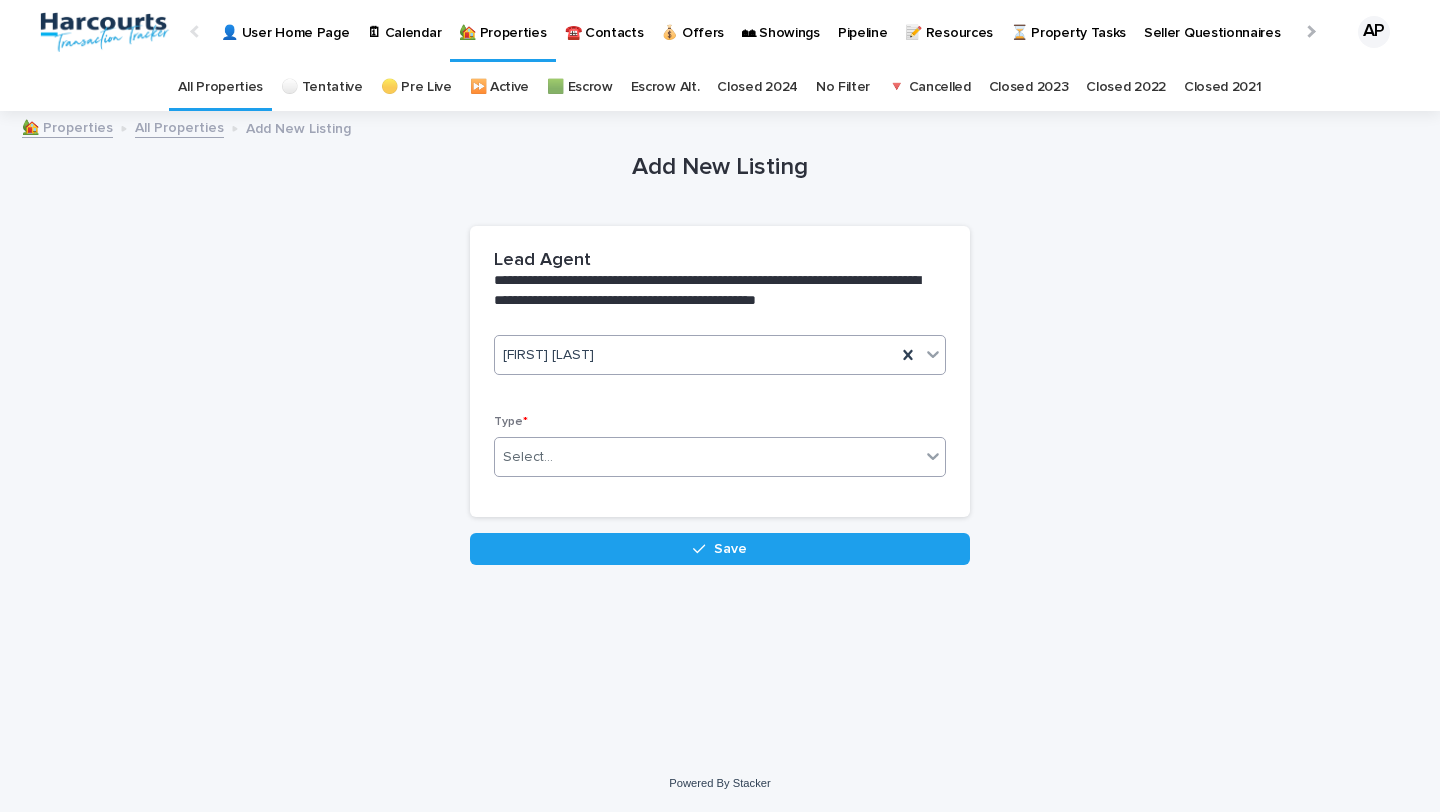 click on "Select..." at bounding box center [707, 457] 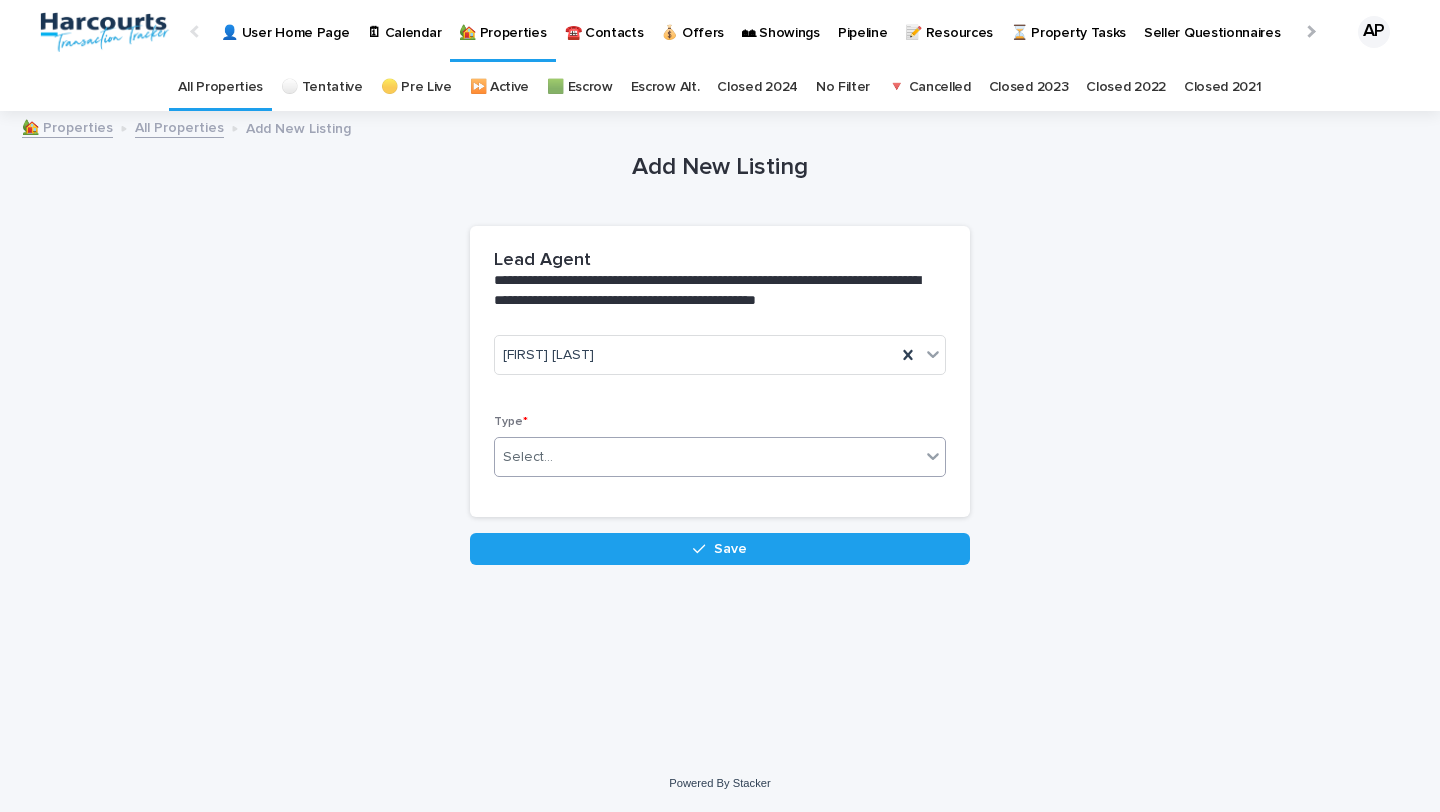 click on "Select..." at bounding box center (707, 457) 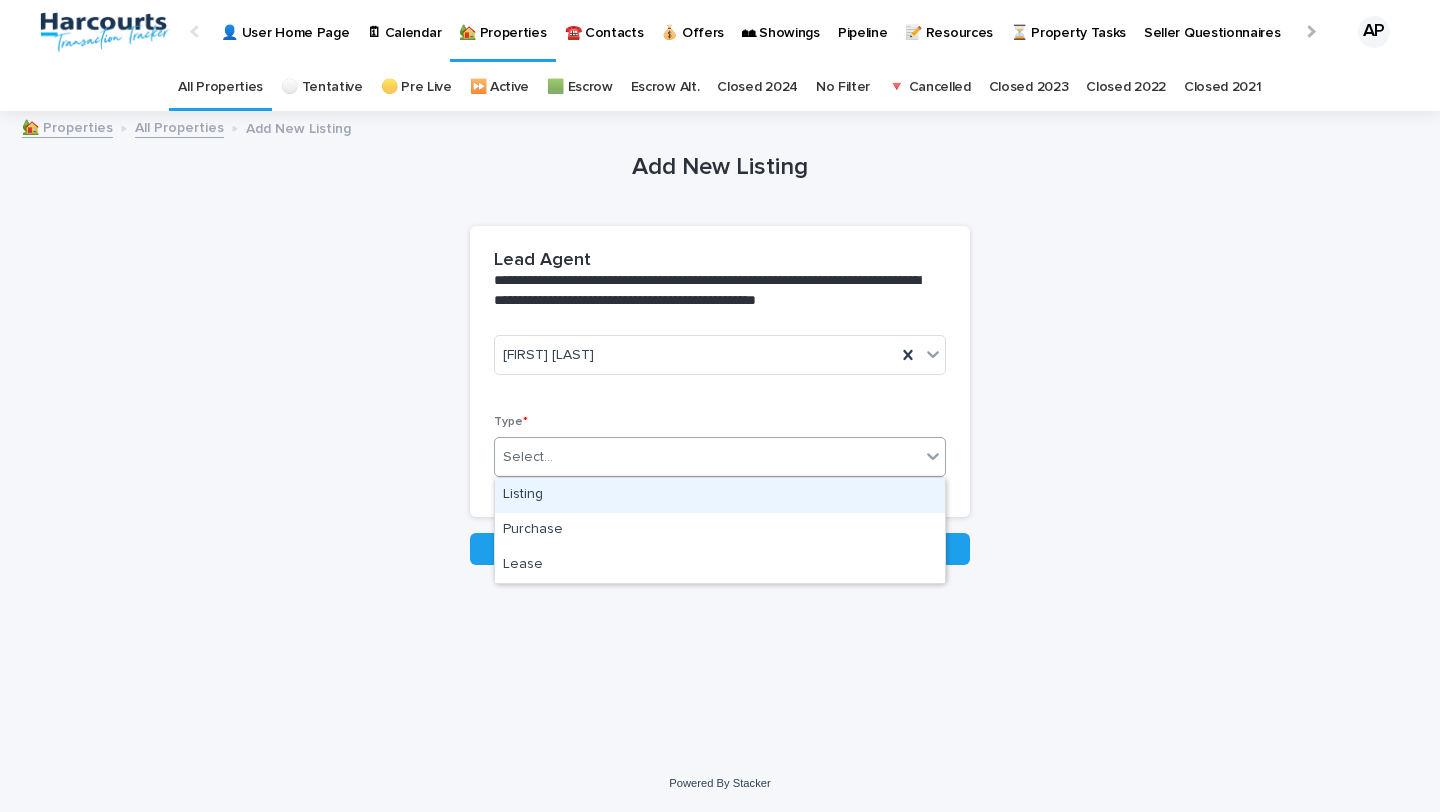 click on "Listing" at bounding box center (720, 495) 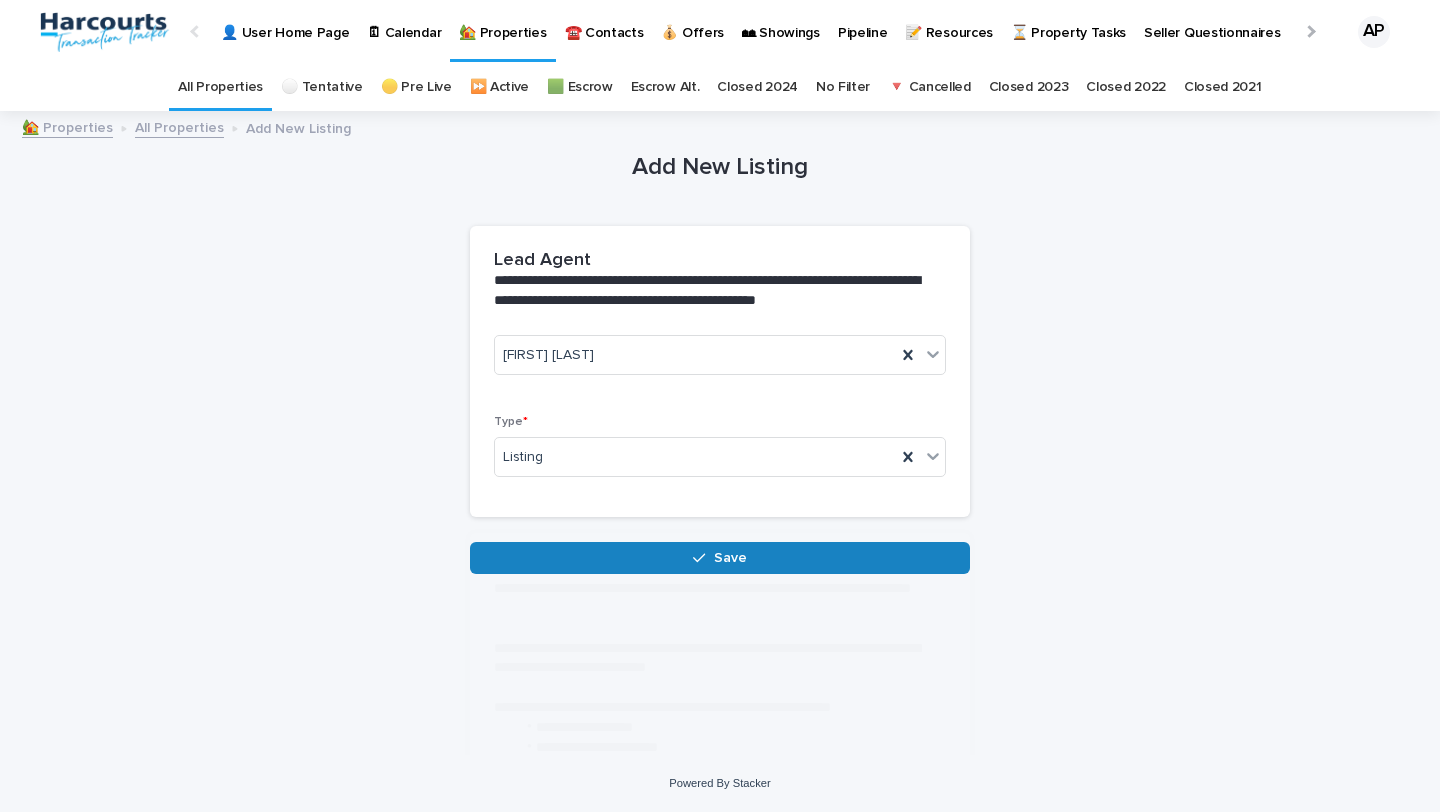 click on "**********" at bounding box center [720, 343] 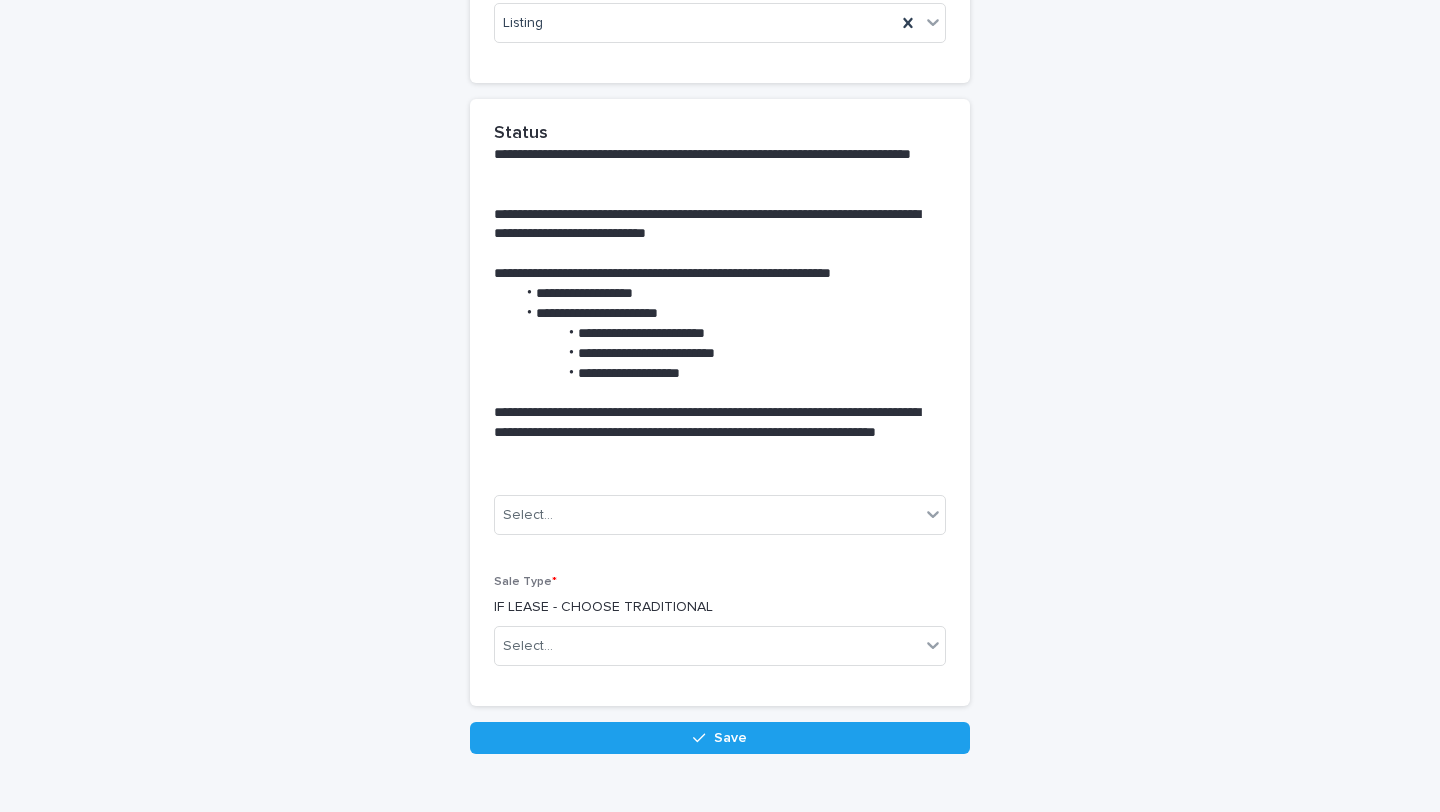 scroll, scrollTop: 440, scrollLeft: 0, axis: vertical 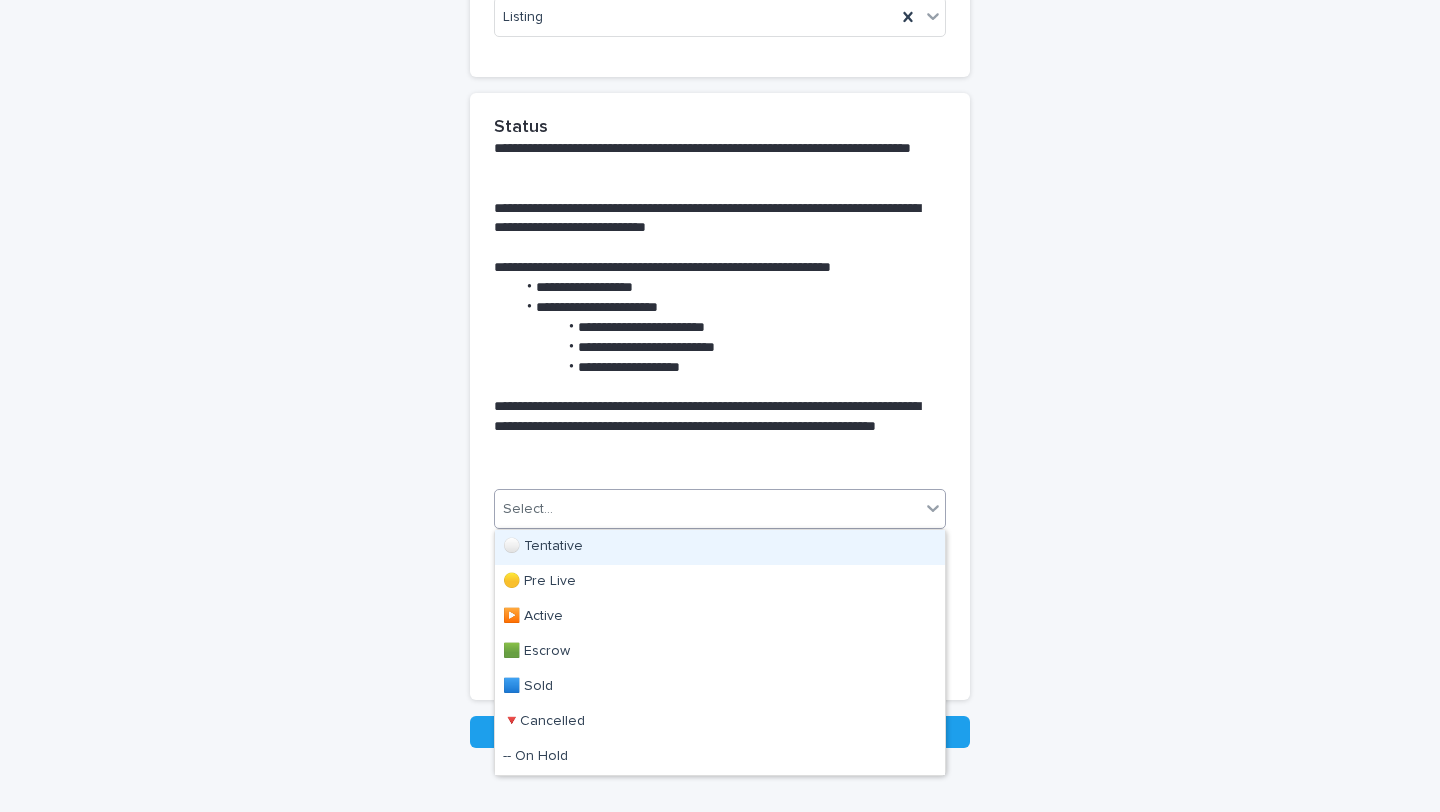click on "Select..." at bounding box center (707, 509) 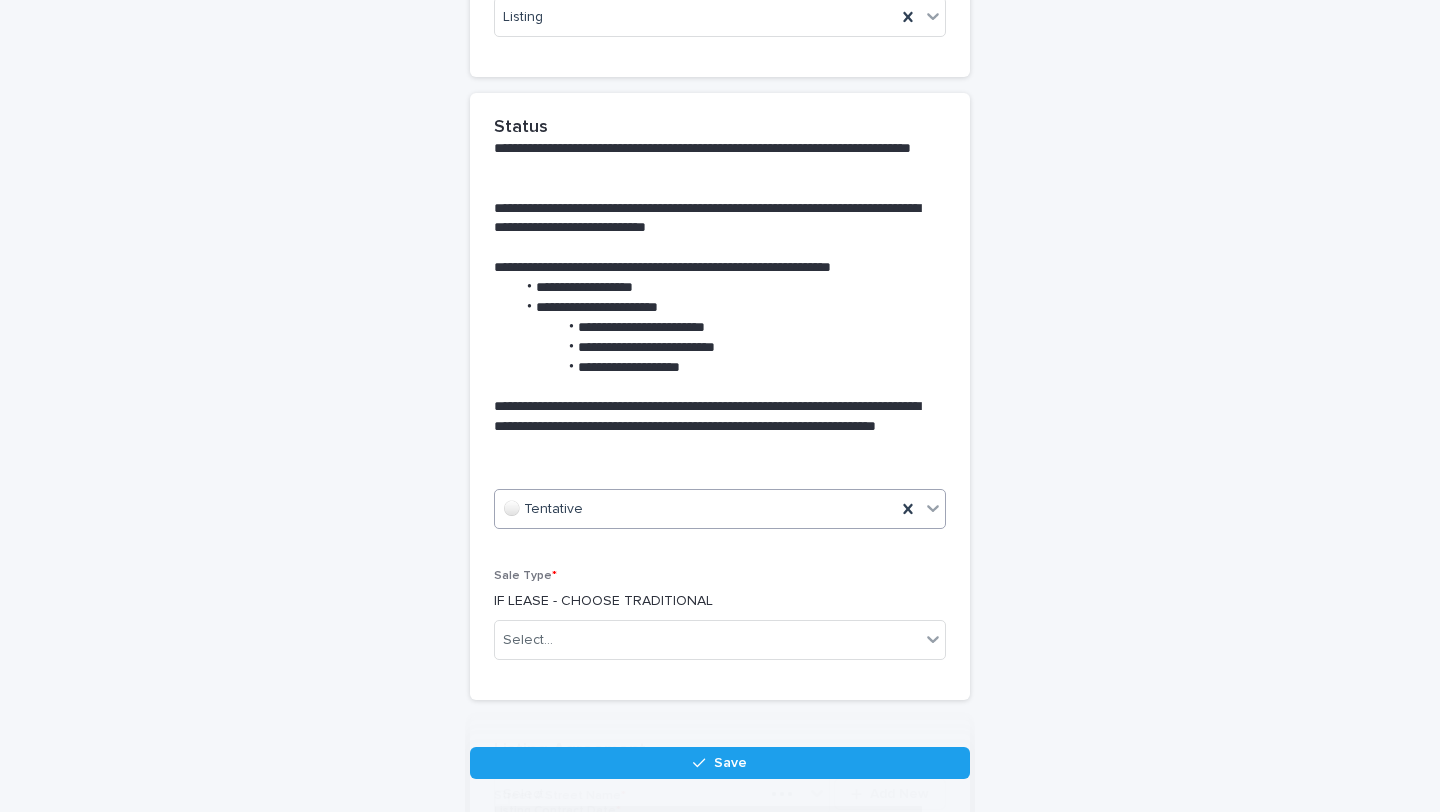 click on "**********" at bounding box center [720, 267] 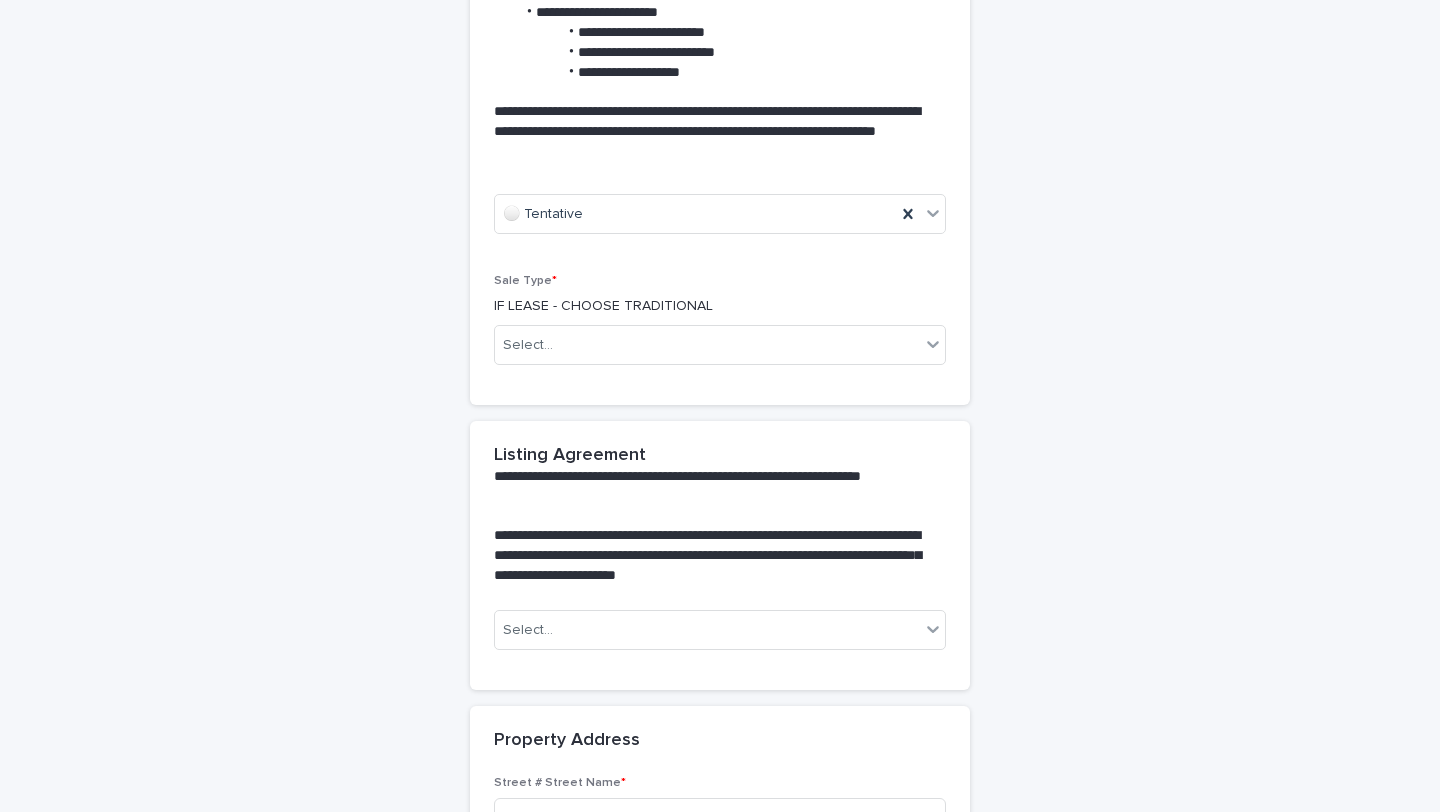 scroll, scrollTop: 723, scrollLeft: 0, axis: vertical 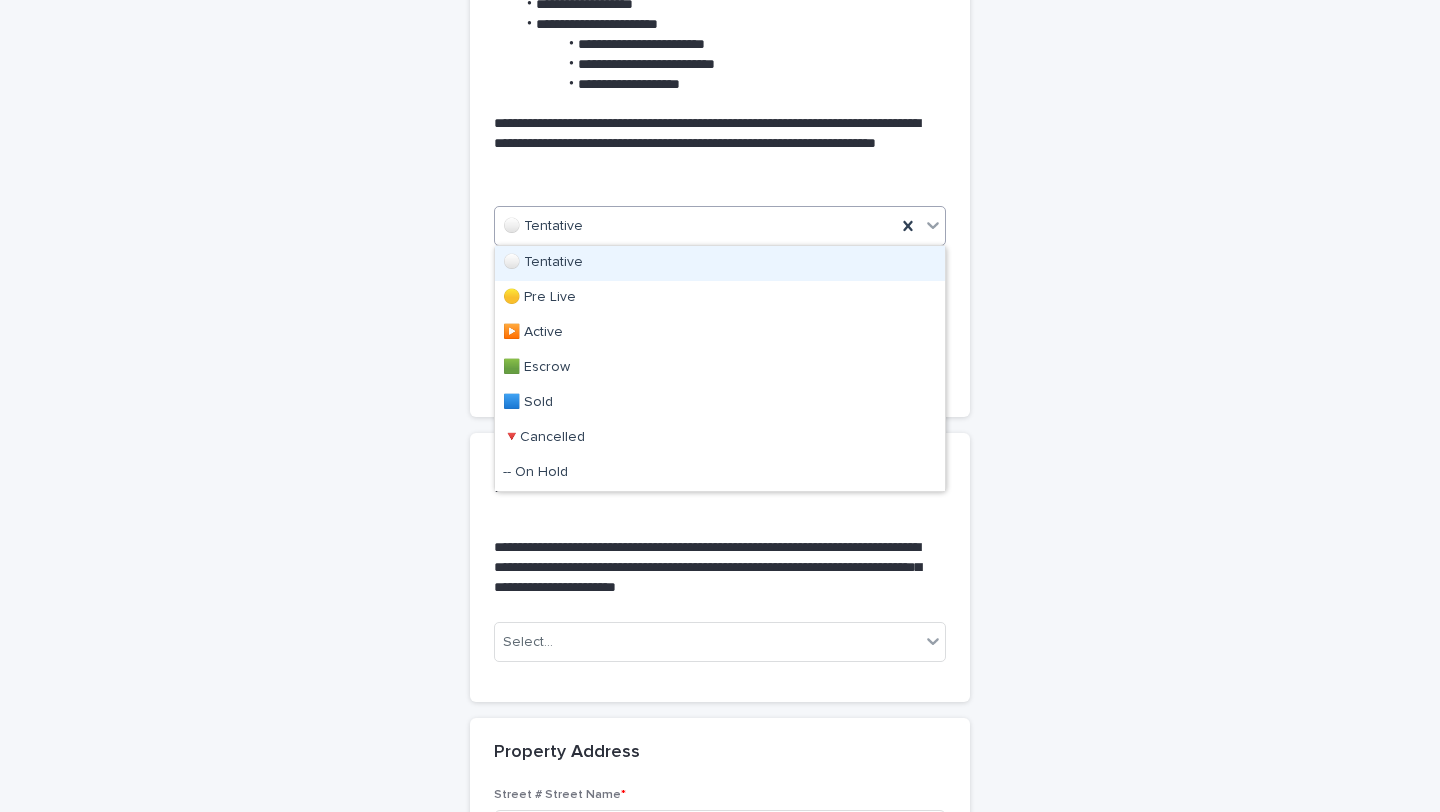 click on "⚪️ Tentative" at bounding box center [695, 226] 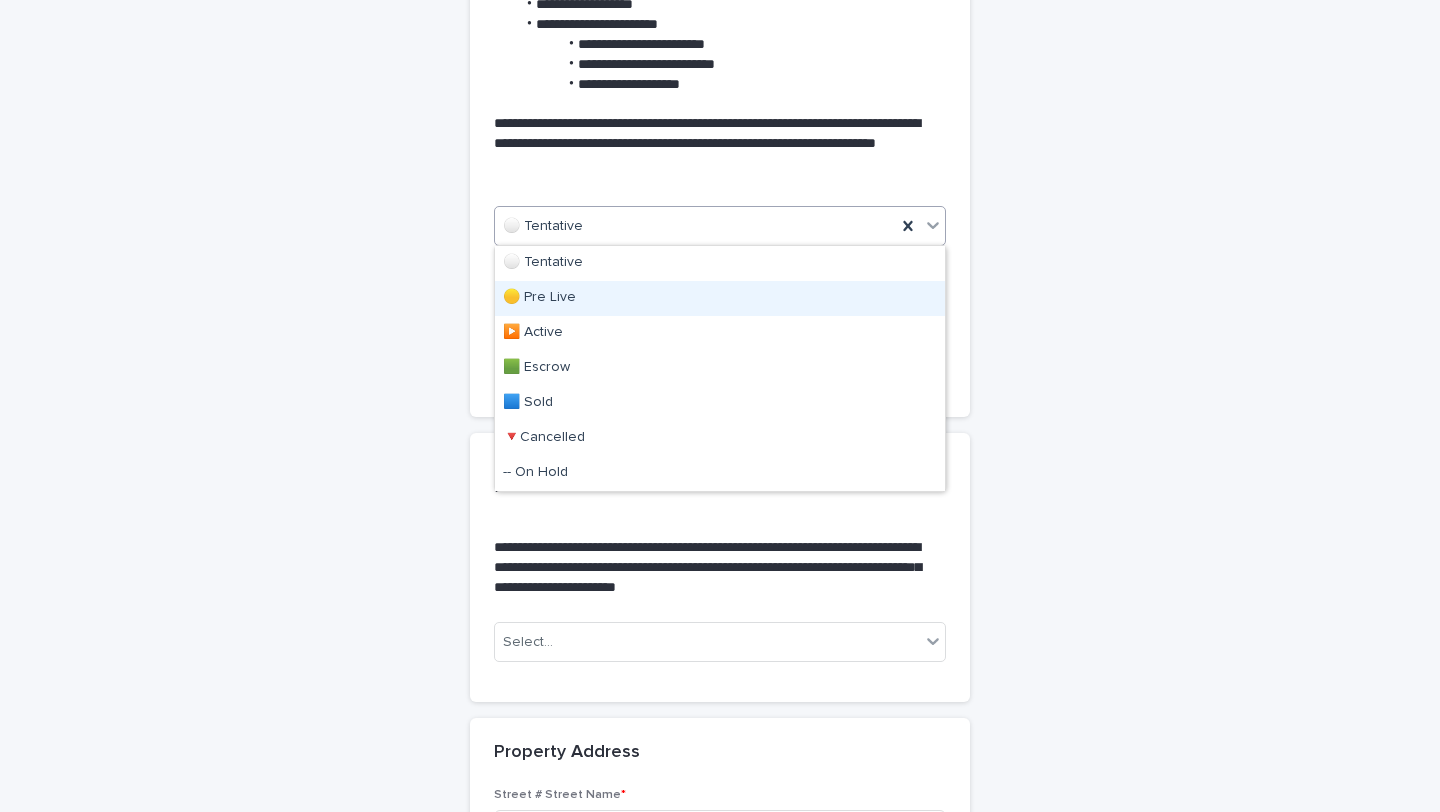 click on "🟡 Pre Live" at bounding box center [720, 298] 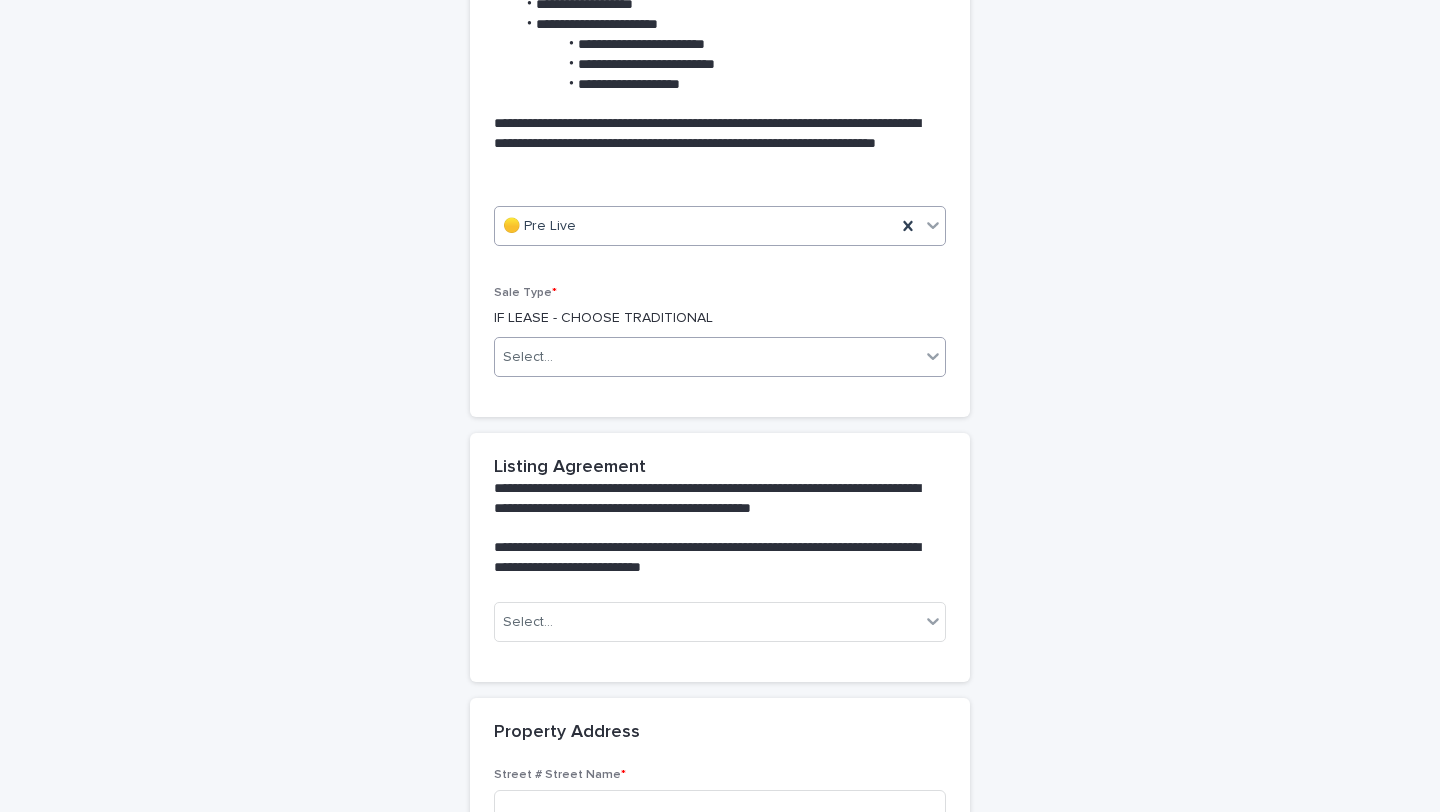 click on "Select..." at bounding box center (528, 357) 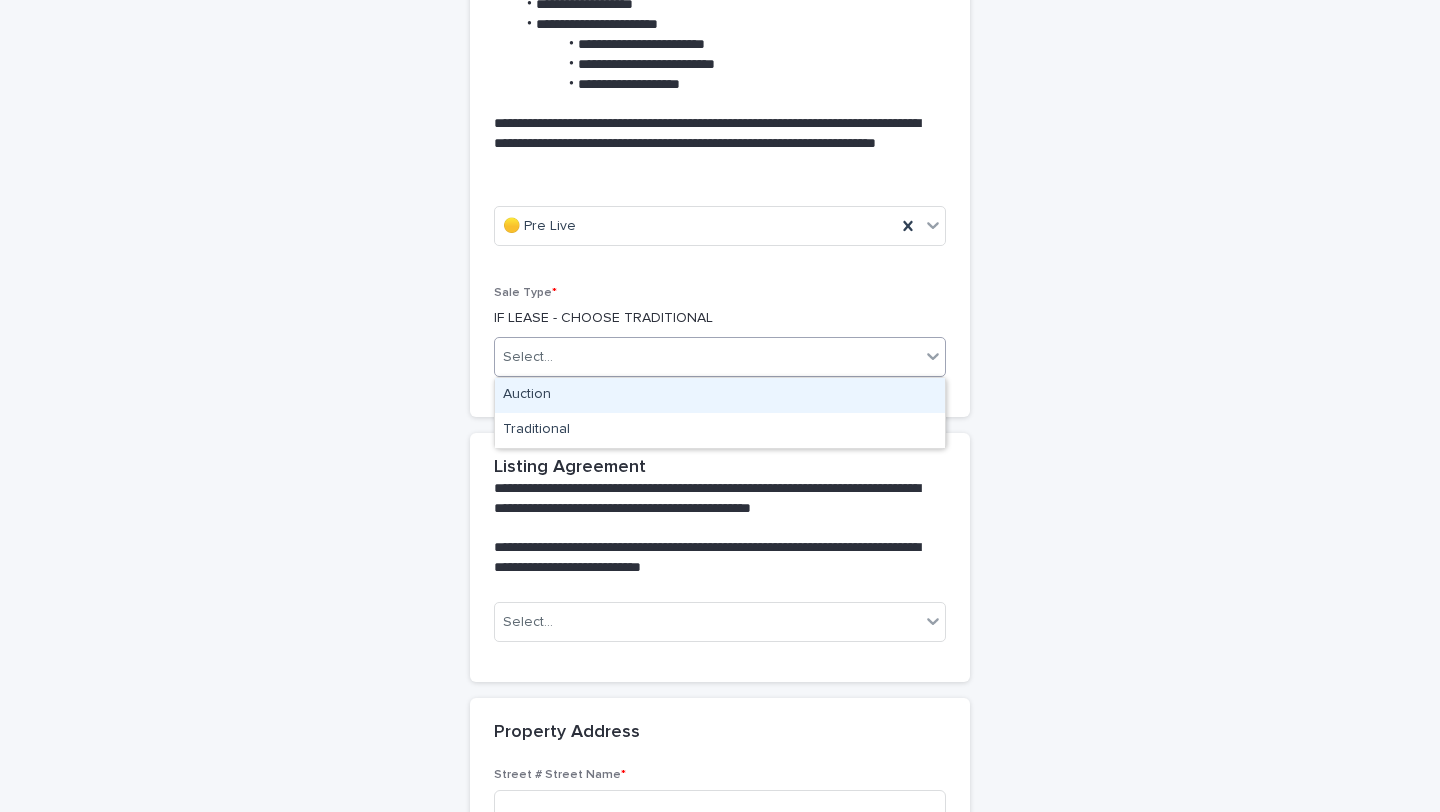 click on "Auction" at bounding box center (720, 395) 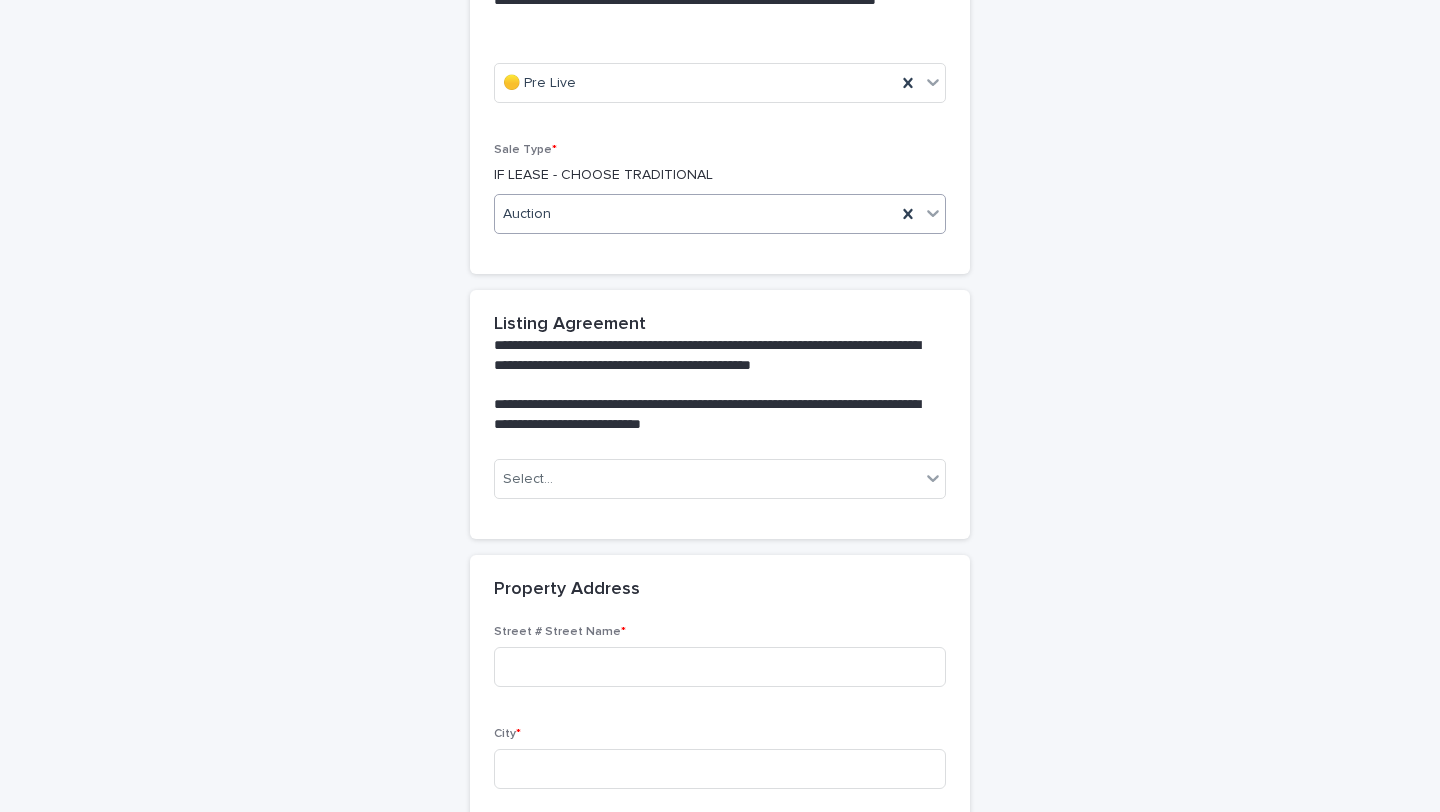 scroll, scrollTop: 871, scrollLeft: 0, axis: vertical 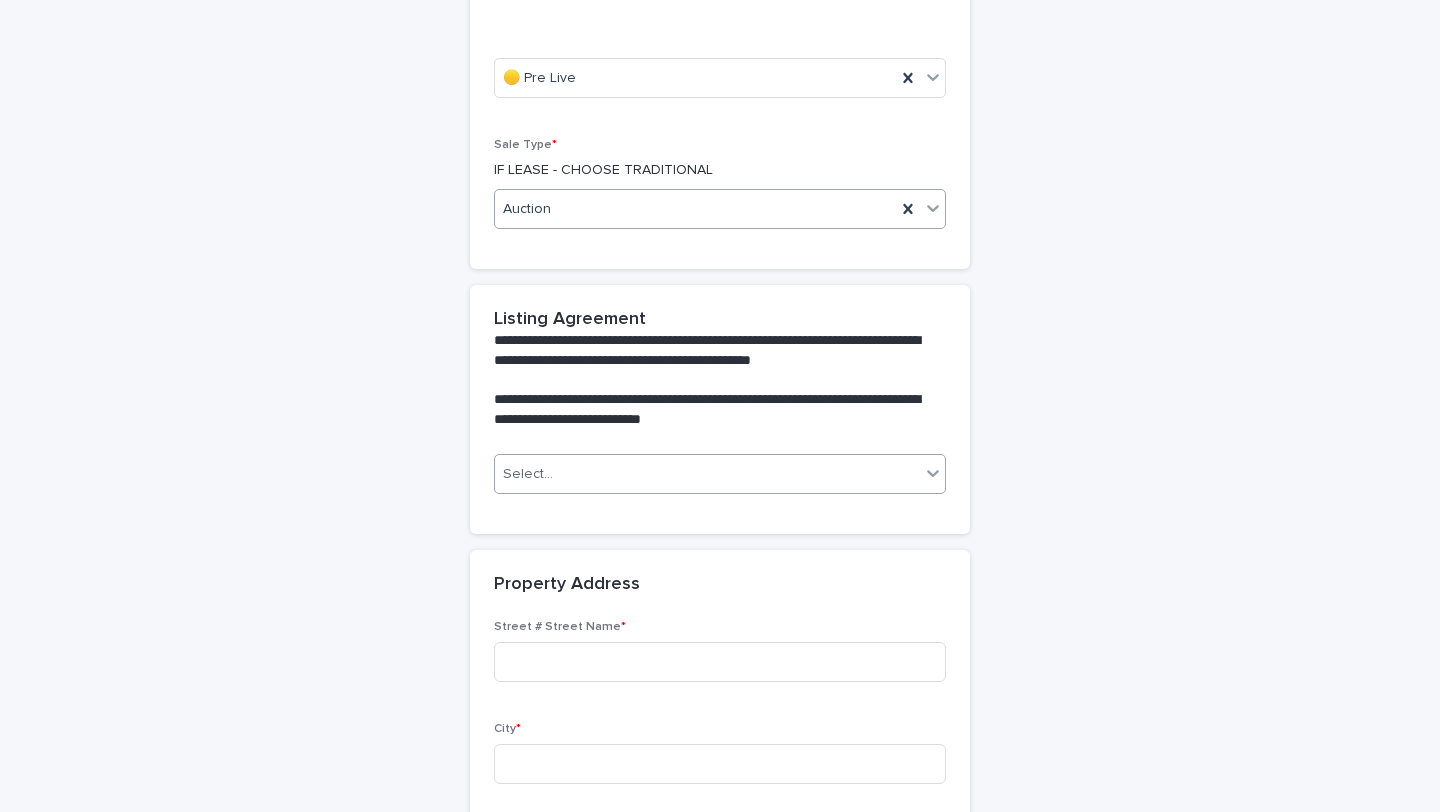 click on "Select..." at bounding box center (720, 474) 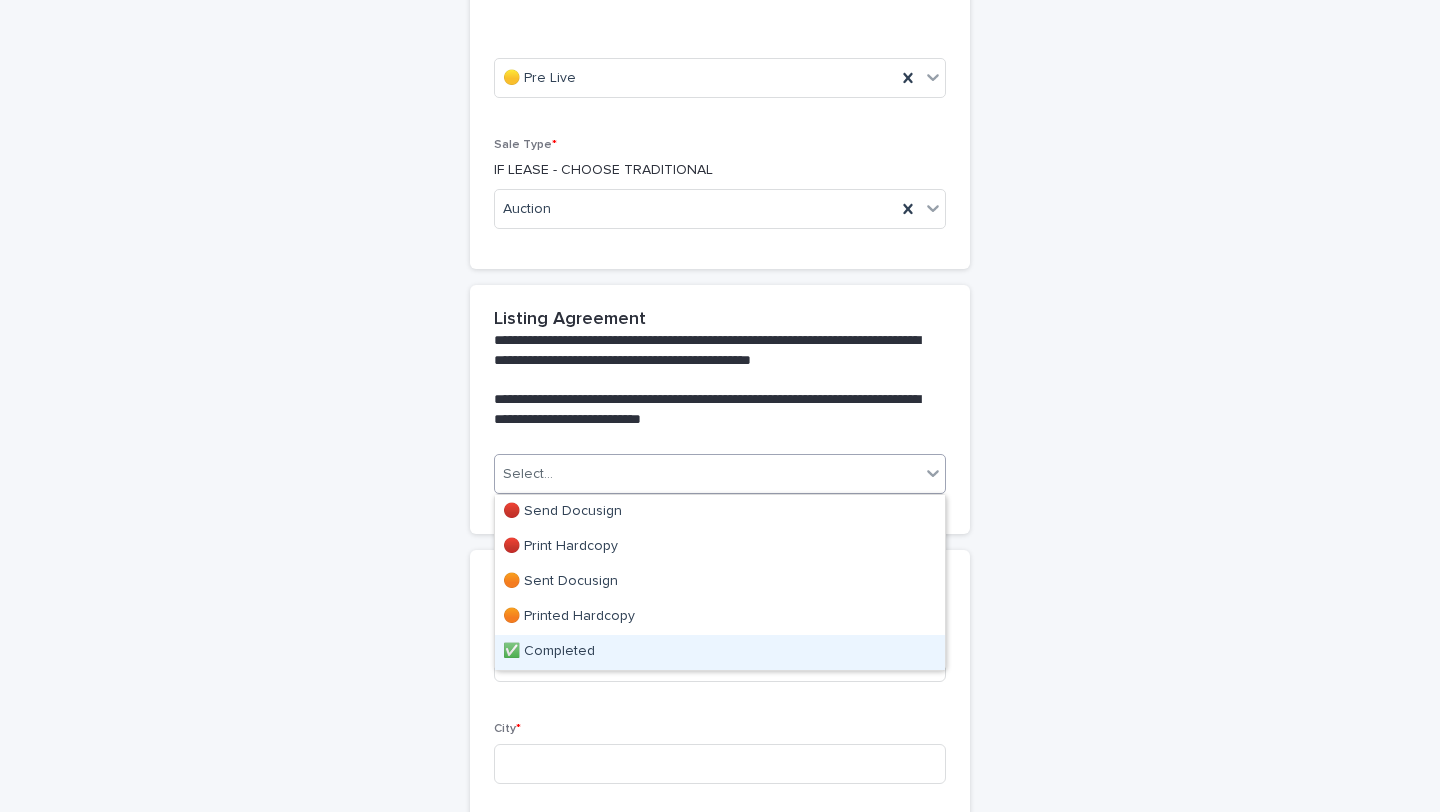click on "✅ Completed" at bounding box center [720, 652] 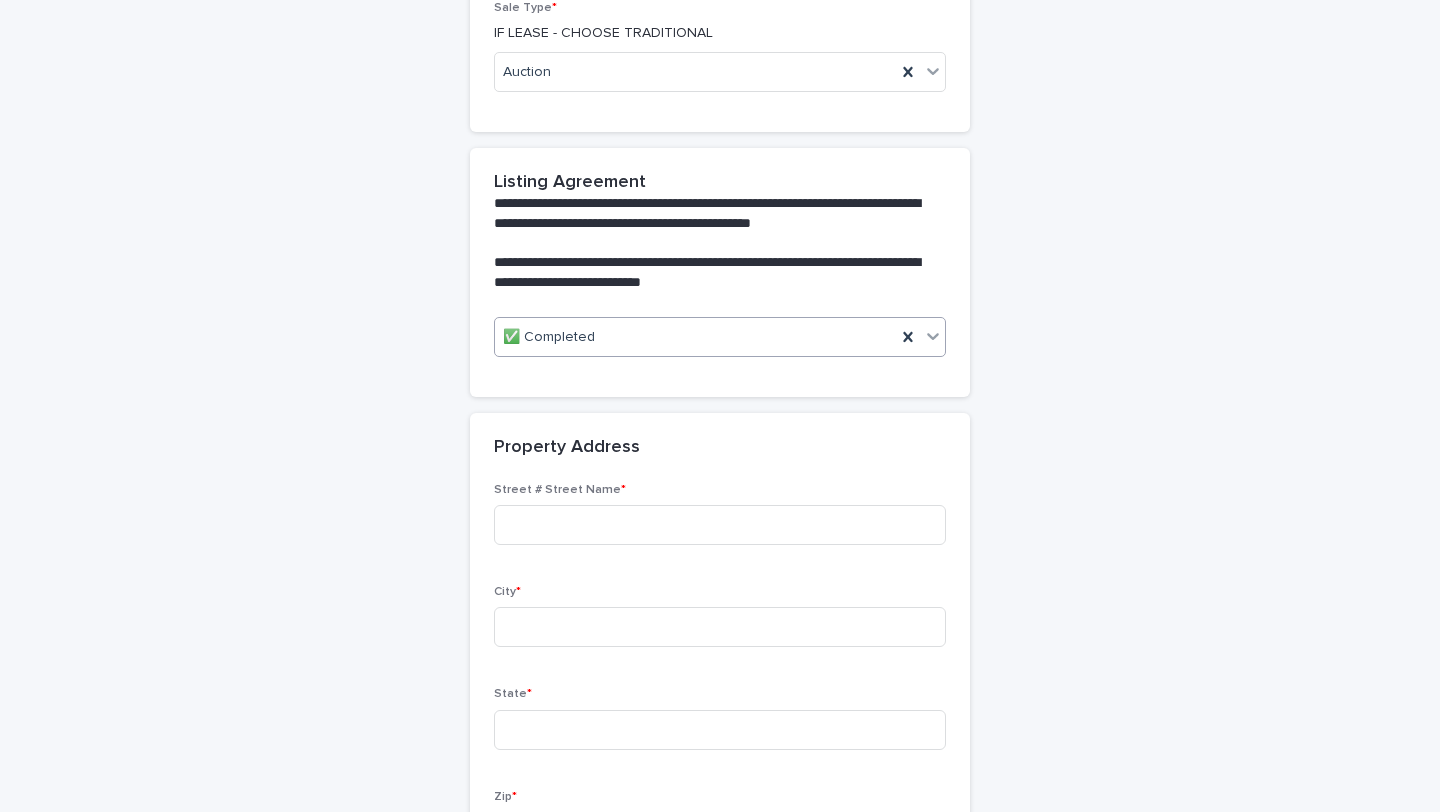 scroll, scrollTop: 1011, scrollLeft: 0, axis: vertical 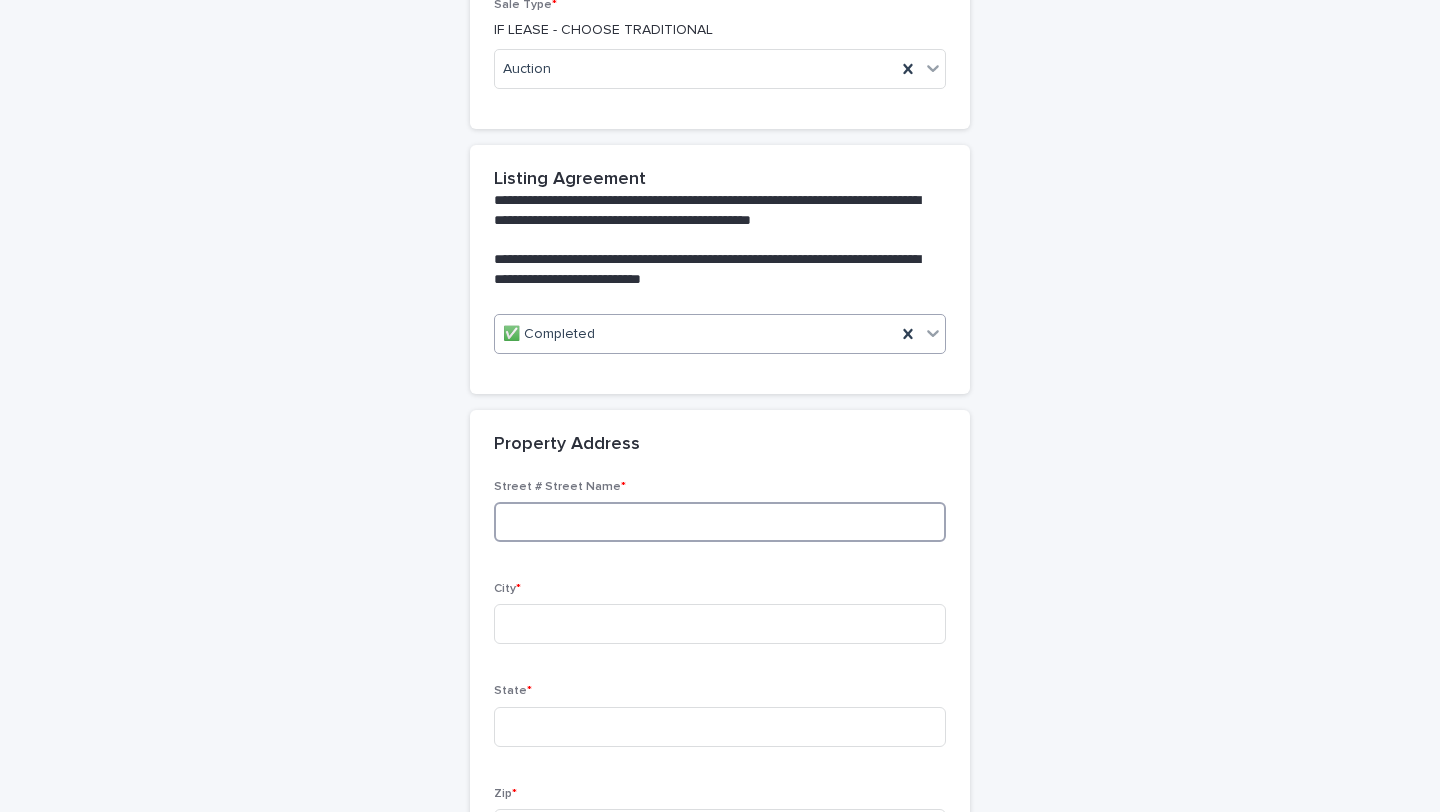 click at bounding box center (720, 522) 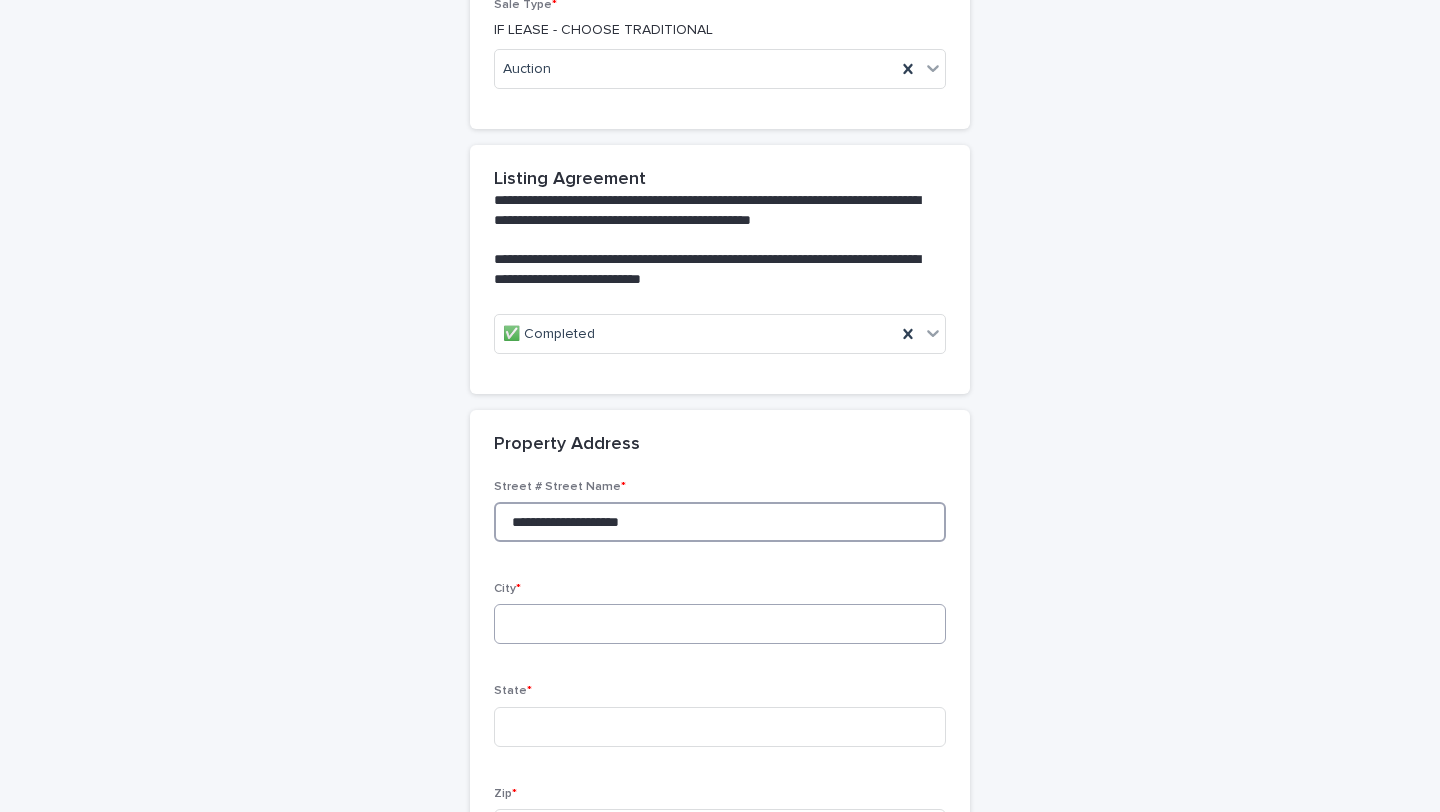 type on "**********" 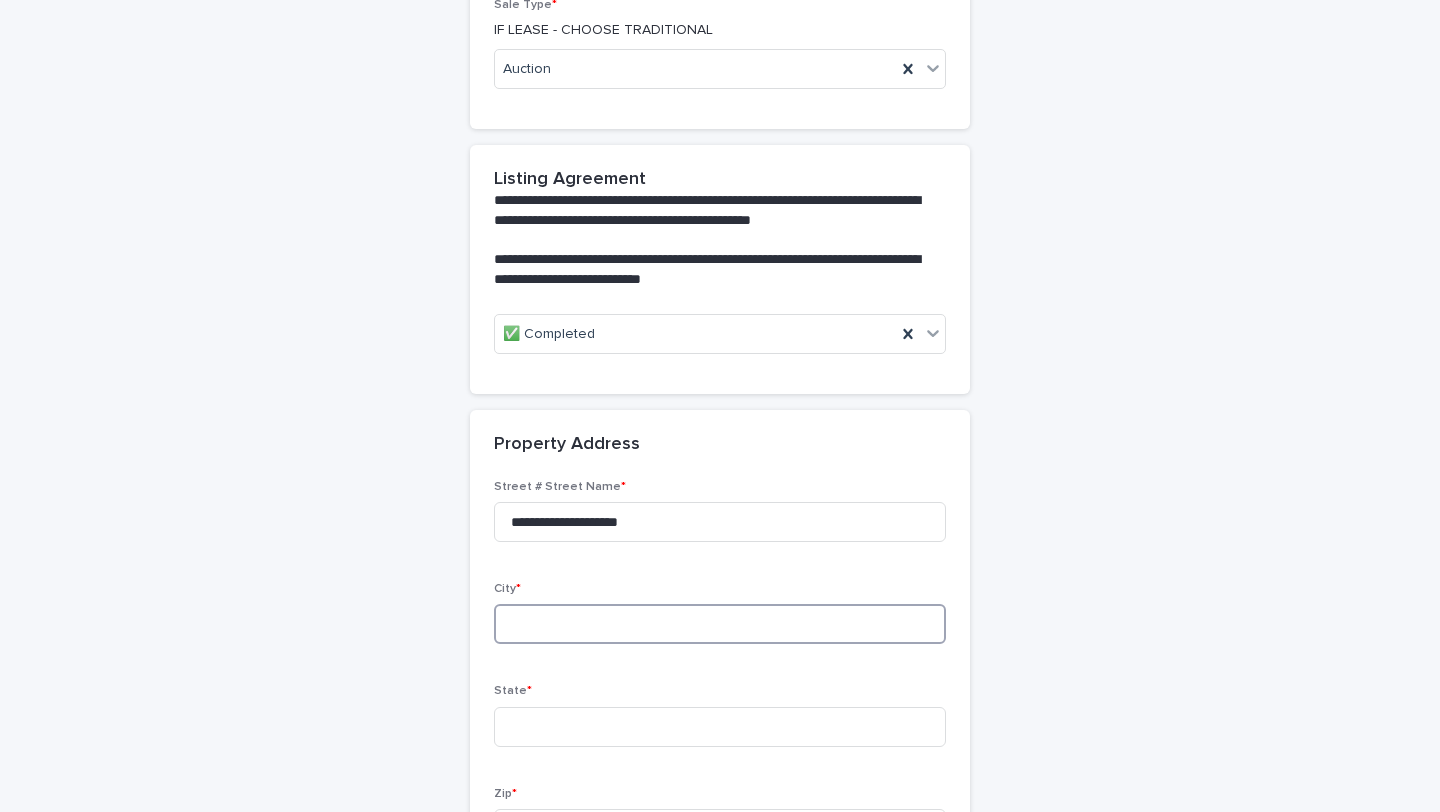 click at bounding box center [720, 624] 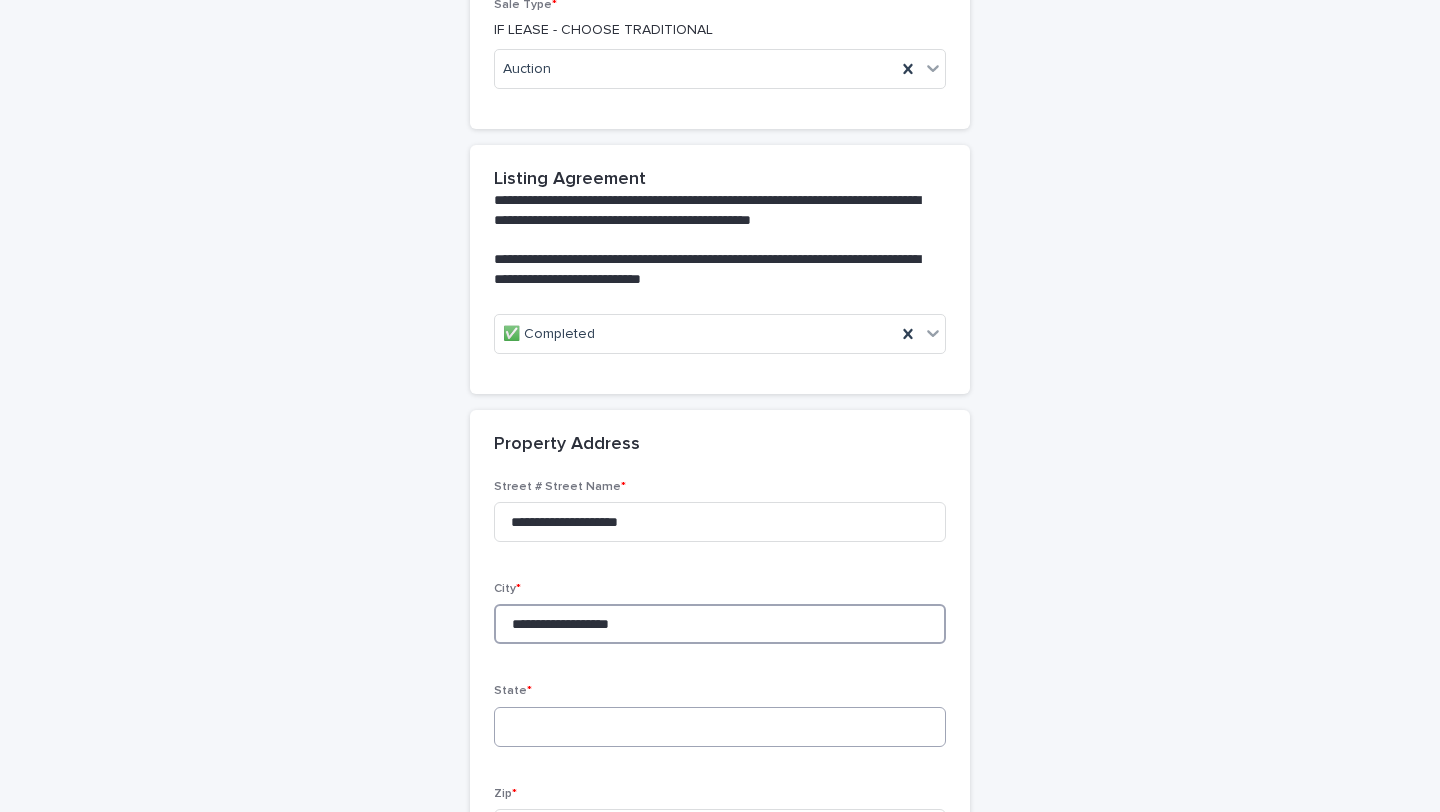 type on "**********" 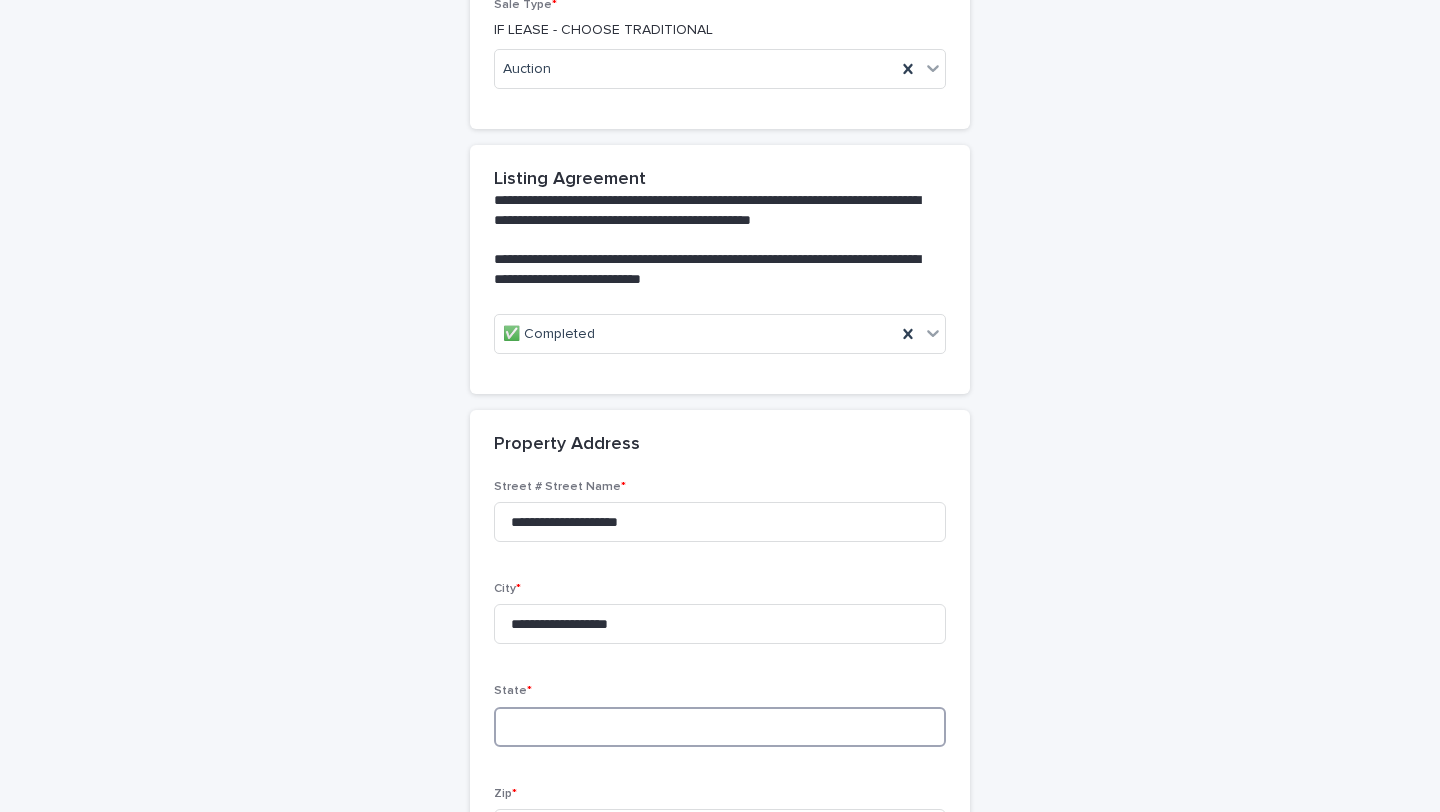 click at bounding box center [720, 727] 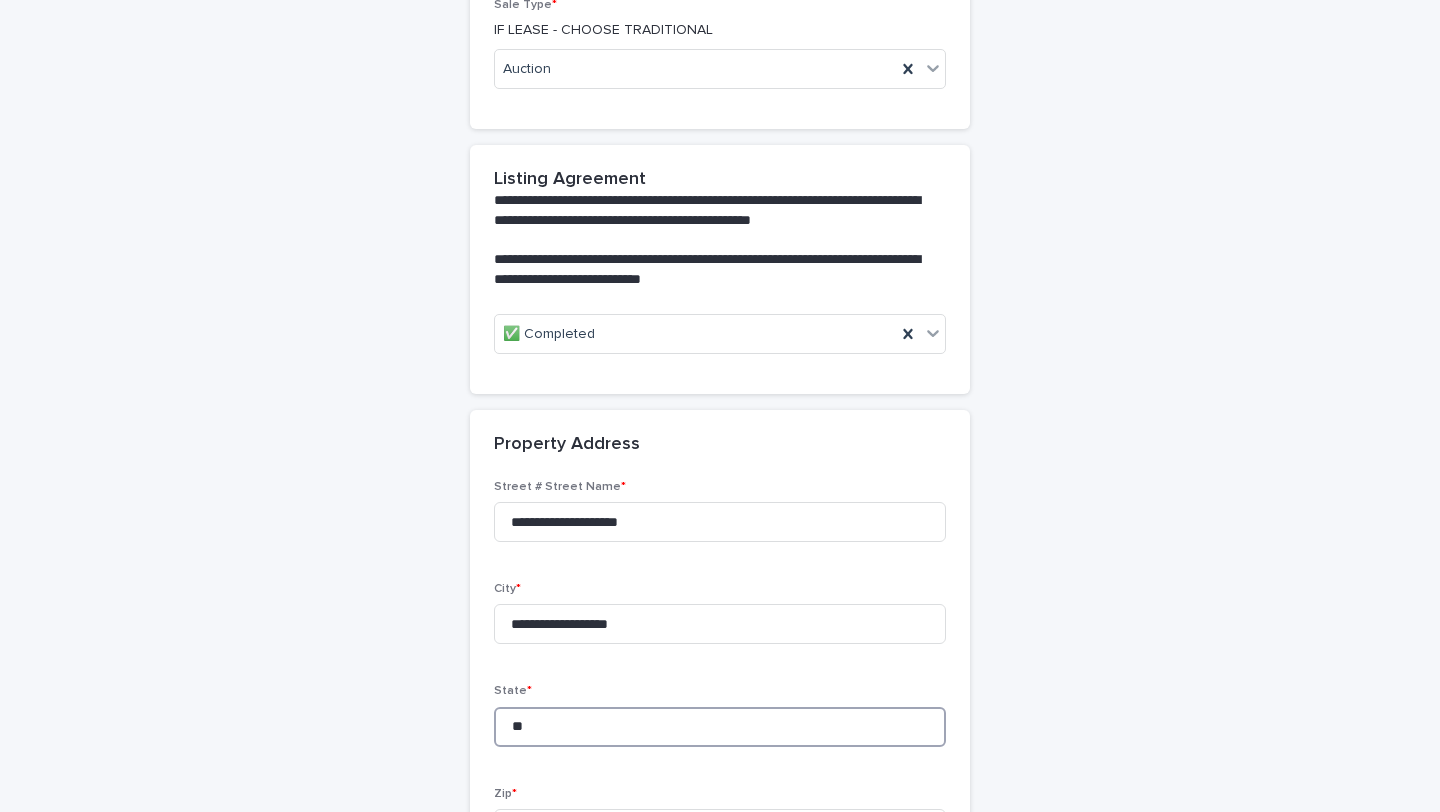 type on "**" 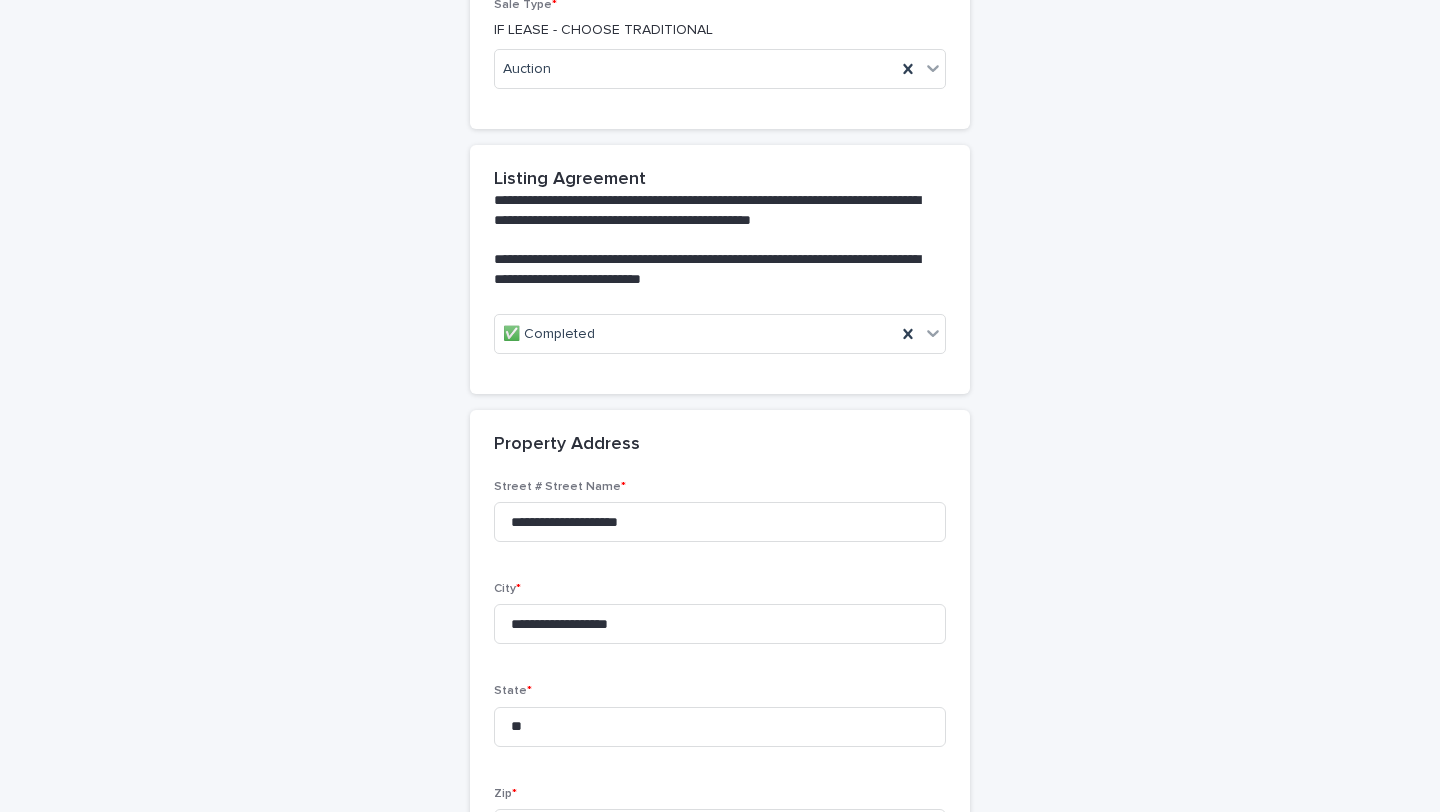 click on "**********" at bounding box center [720, 1854] 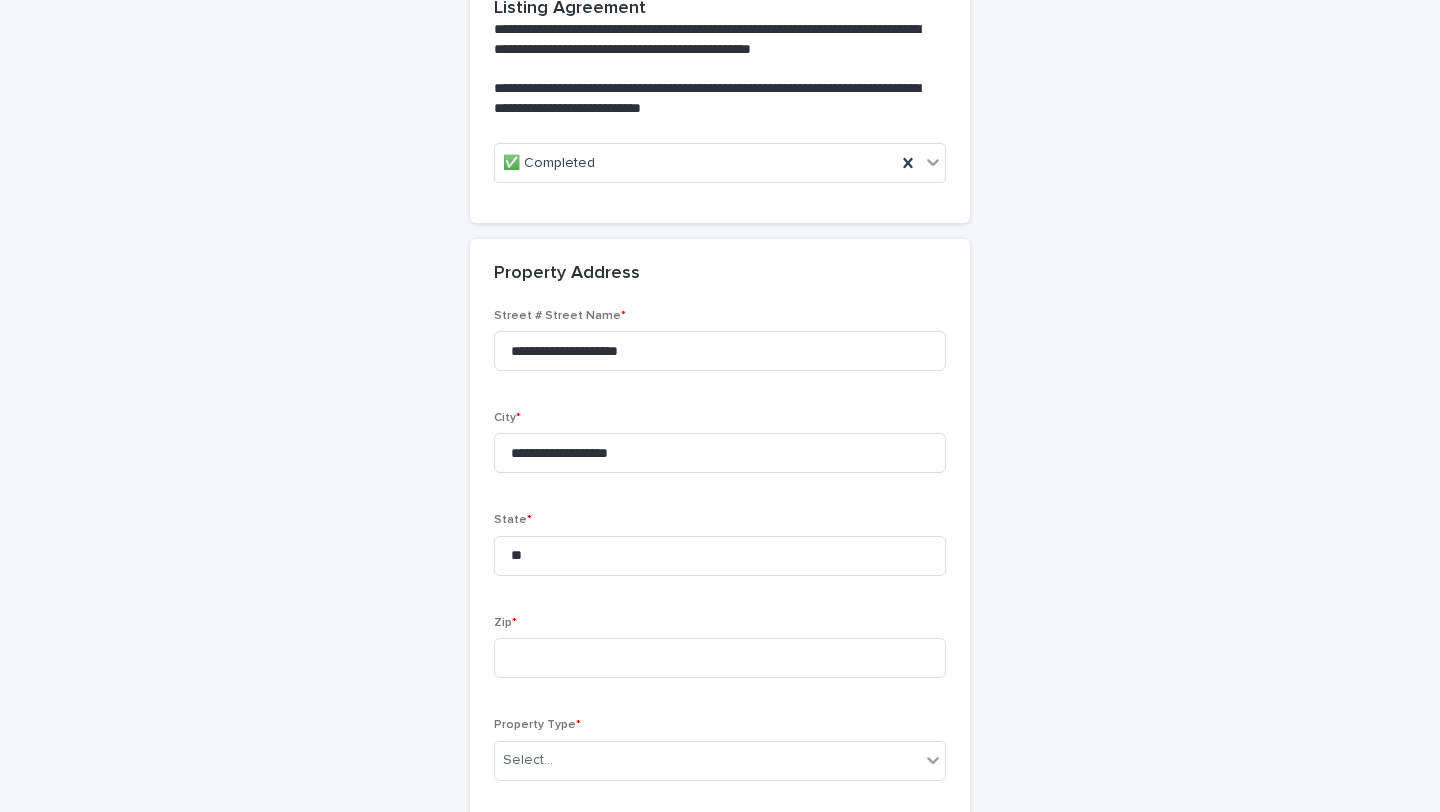 scroll, scrollTop: 1238, scrollLeft: 0, axis: vertical 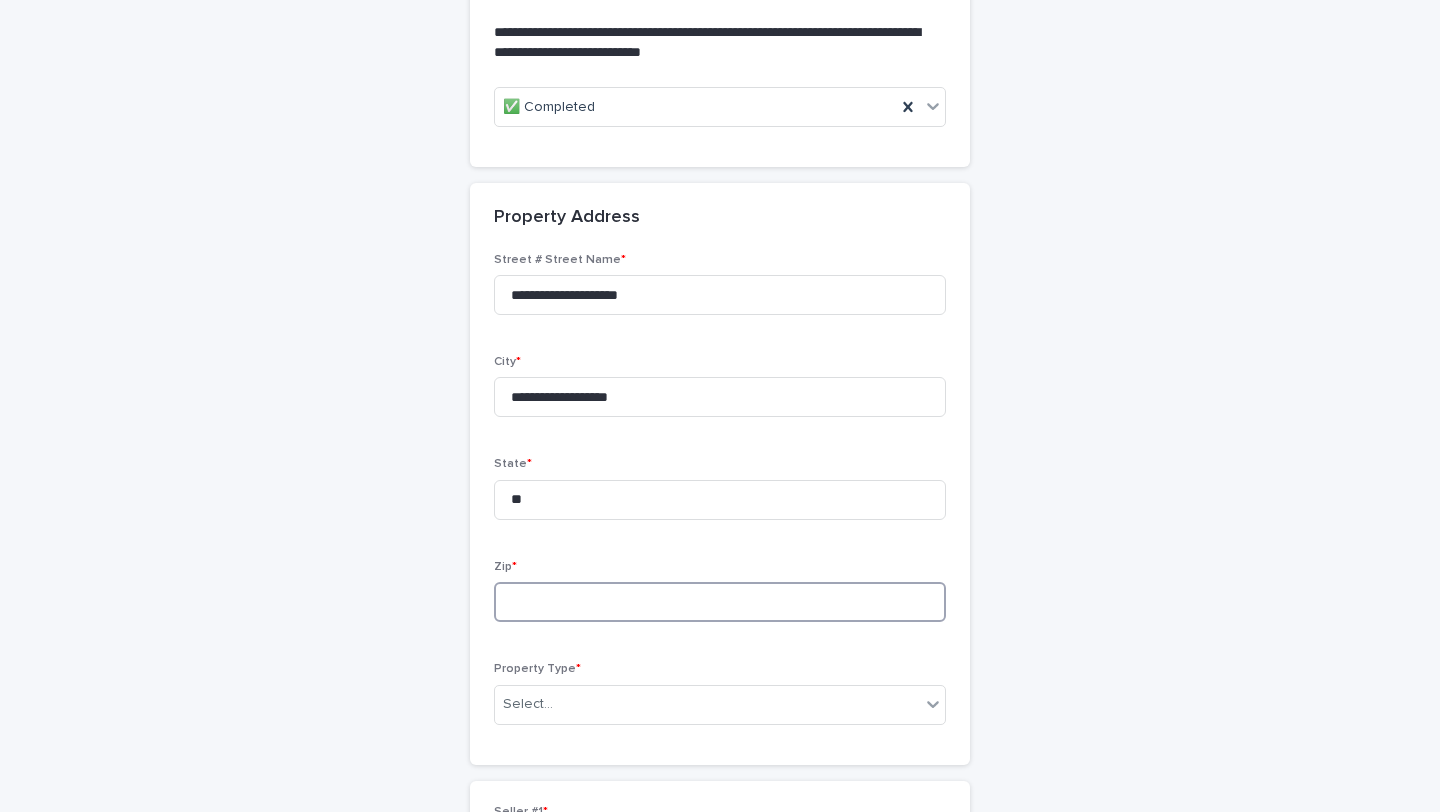 click at bounding box center (720, 602) 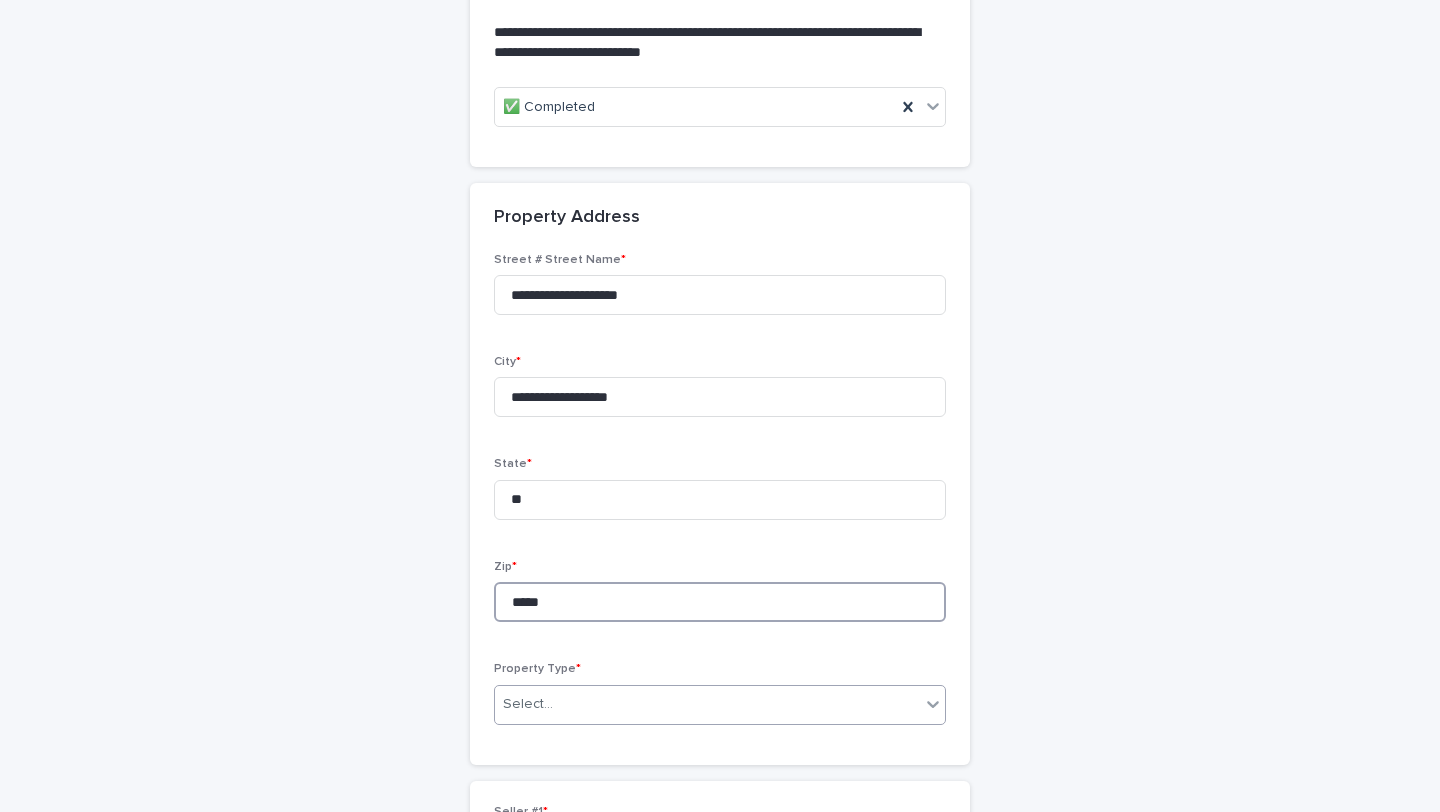 type on "*****" 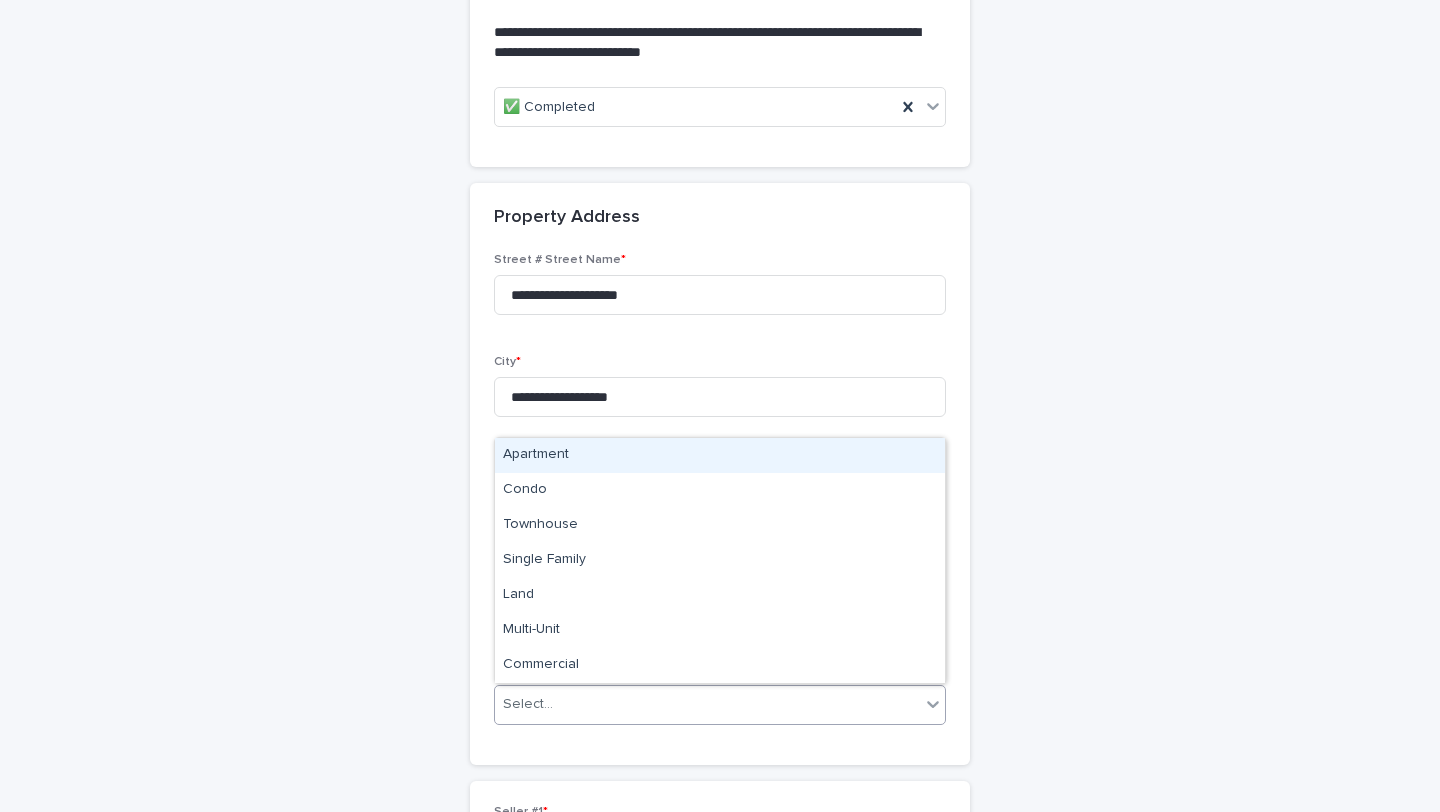 click on "Select..." at bounding box center (720, 705) 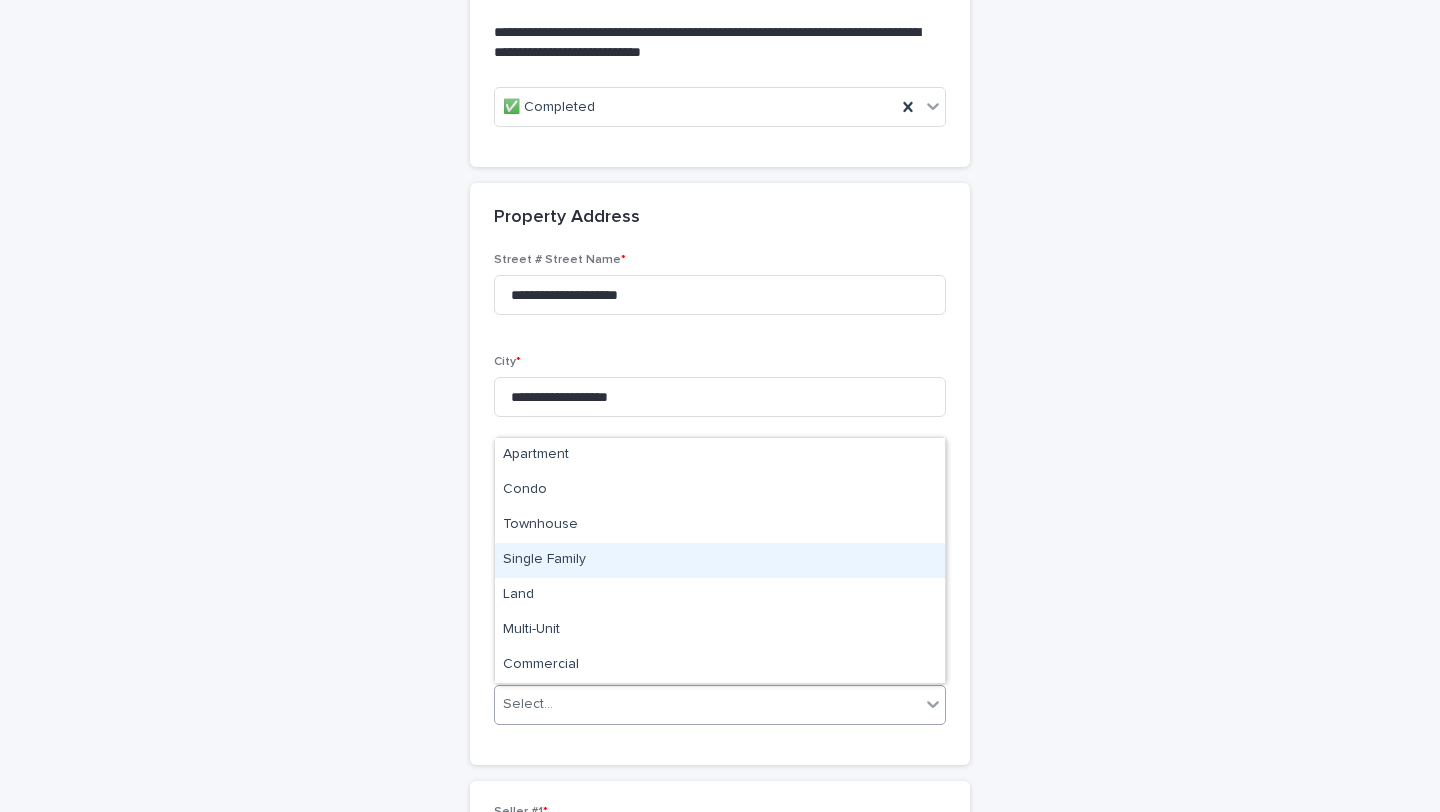 click on "Single Family" at bounding box center [720, 560] 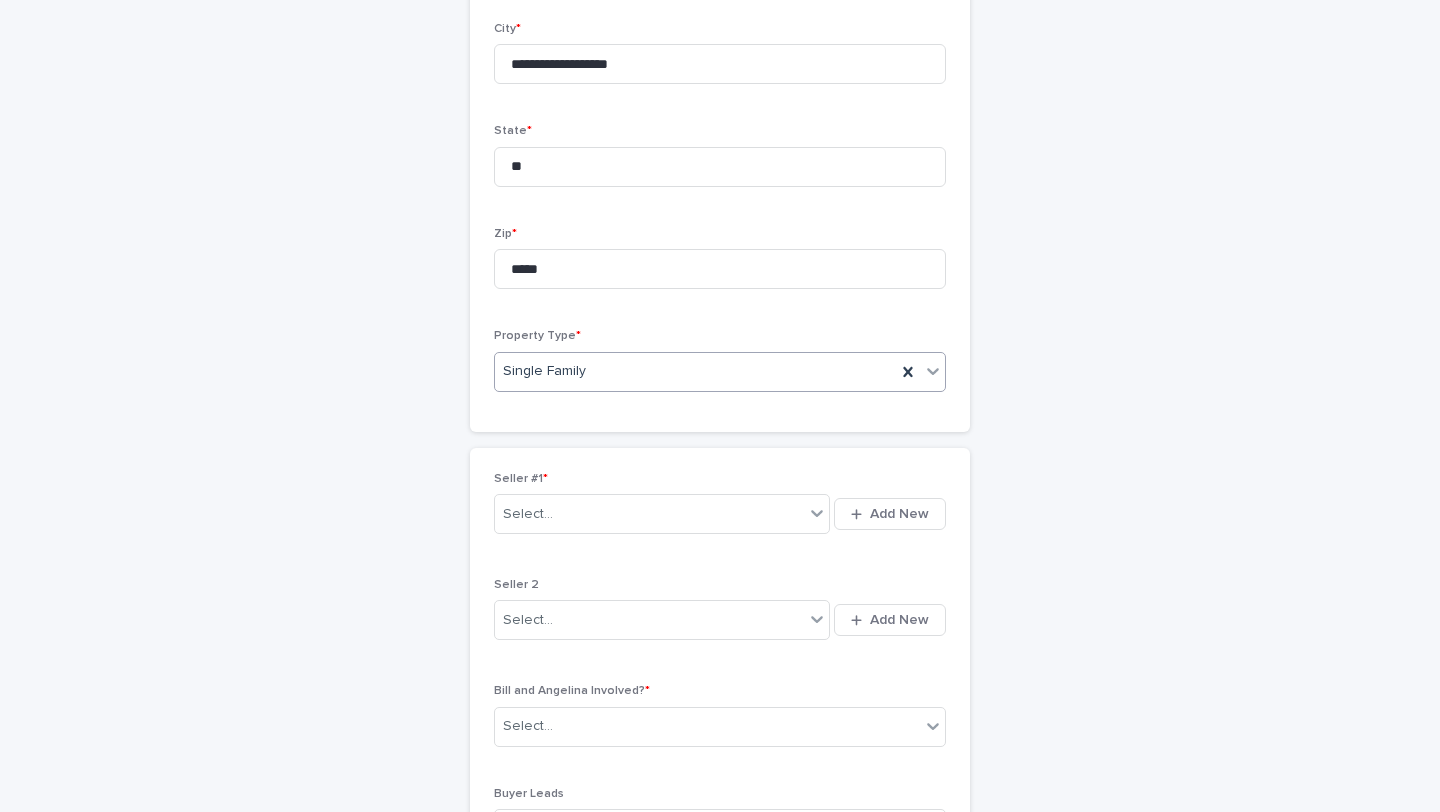 scroll, scrollTop: 1600, scrollLeft: 0, axis: vertical 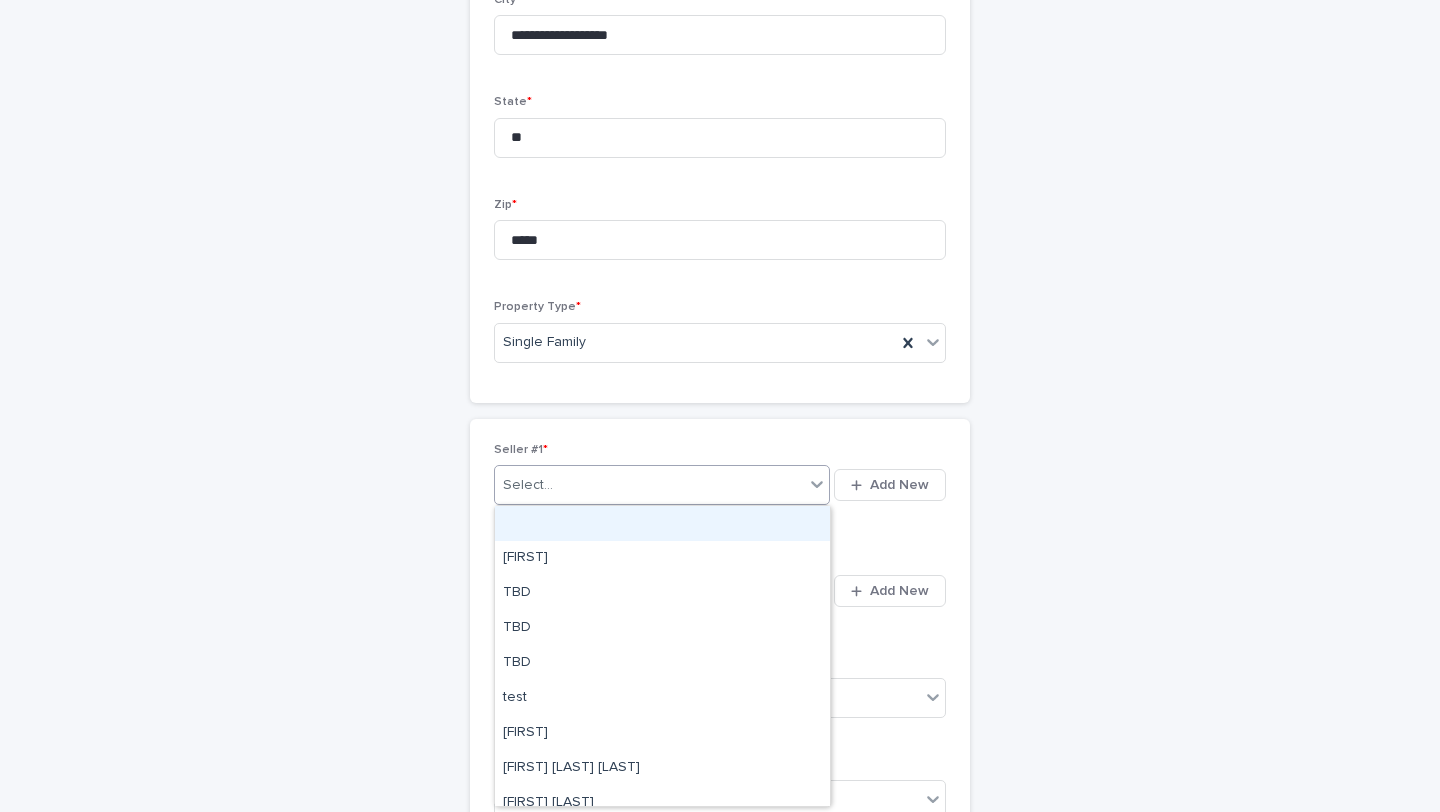 click on "Select..." at bounding box center [649, 485] 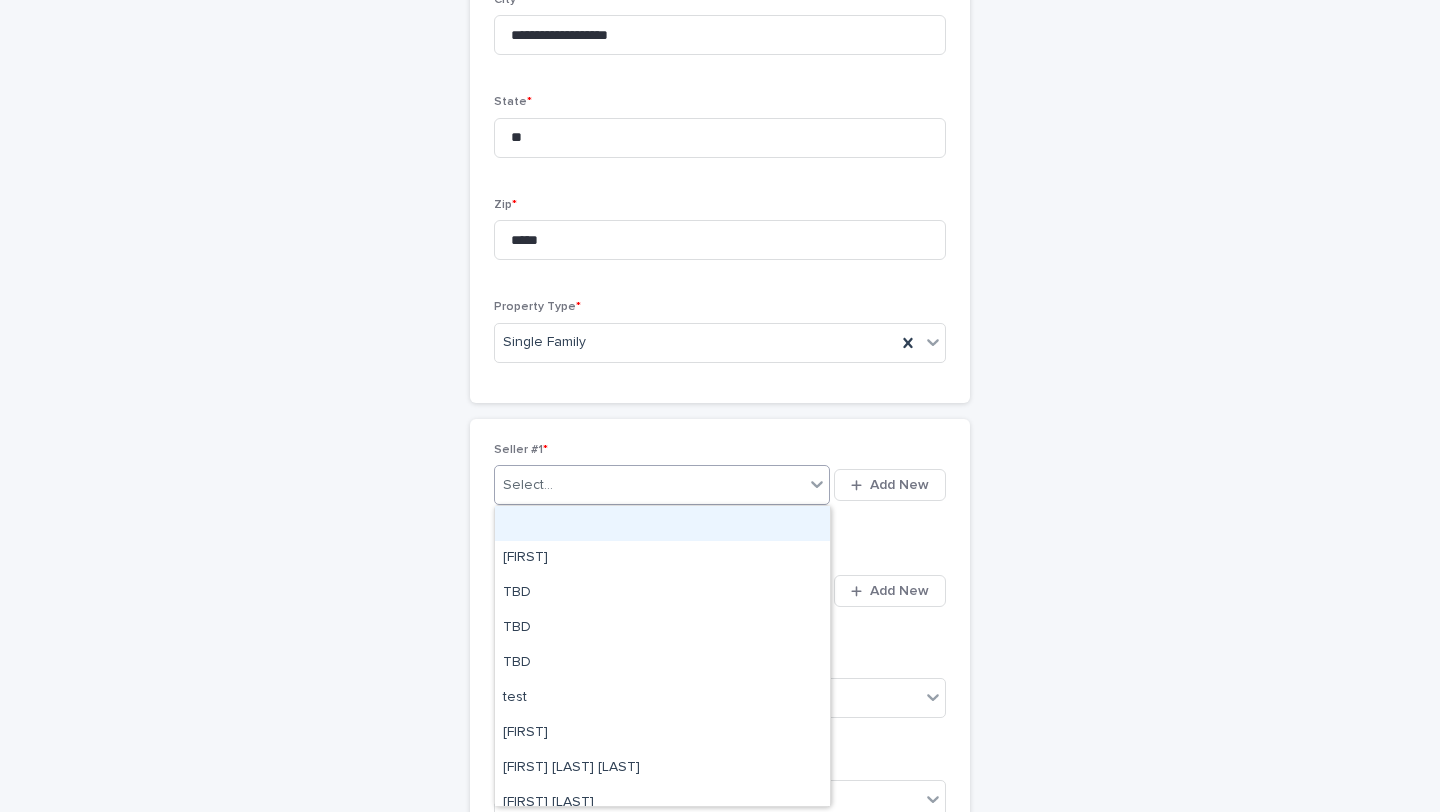 click on "Select..." at bounding box center [649, 485] 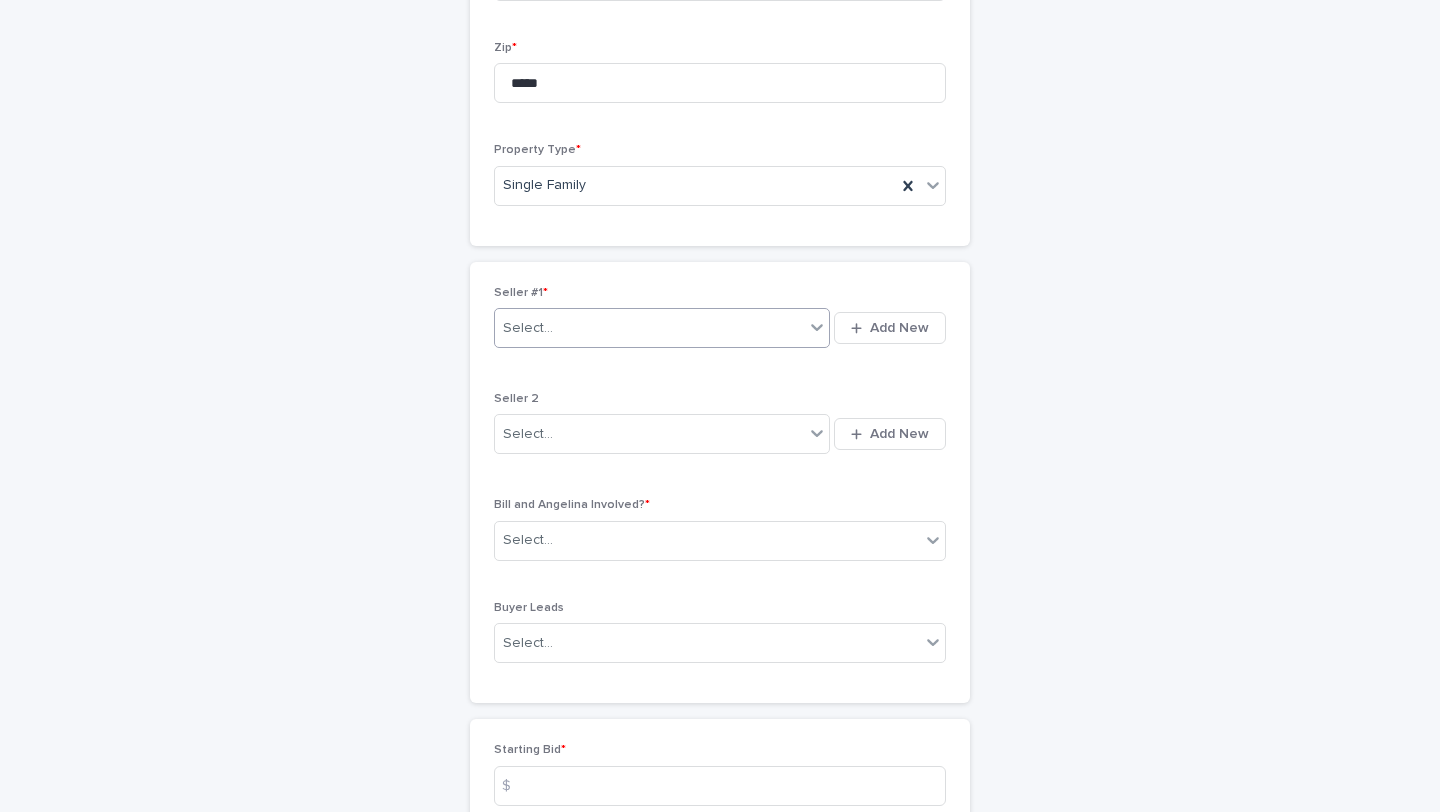 scroll, scrollTop: 1759, scrollLeft: 0, axis: vertical 